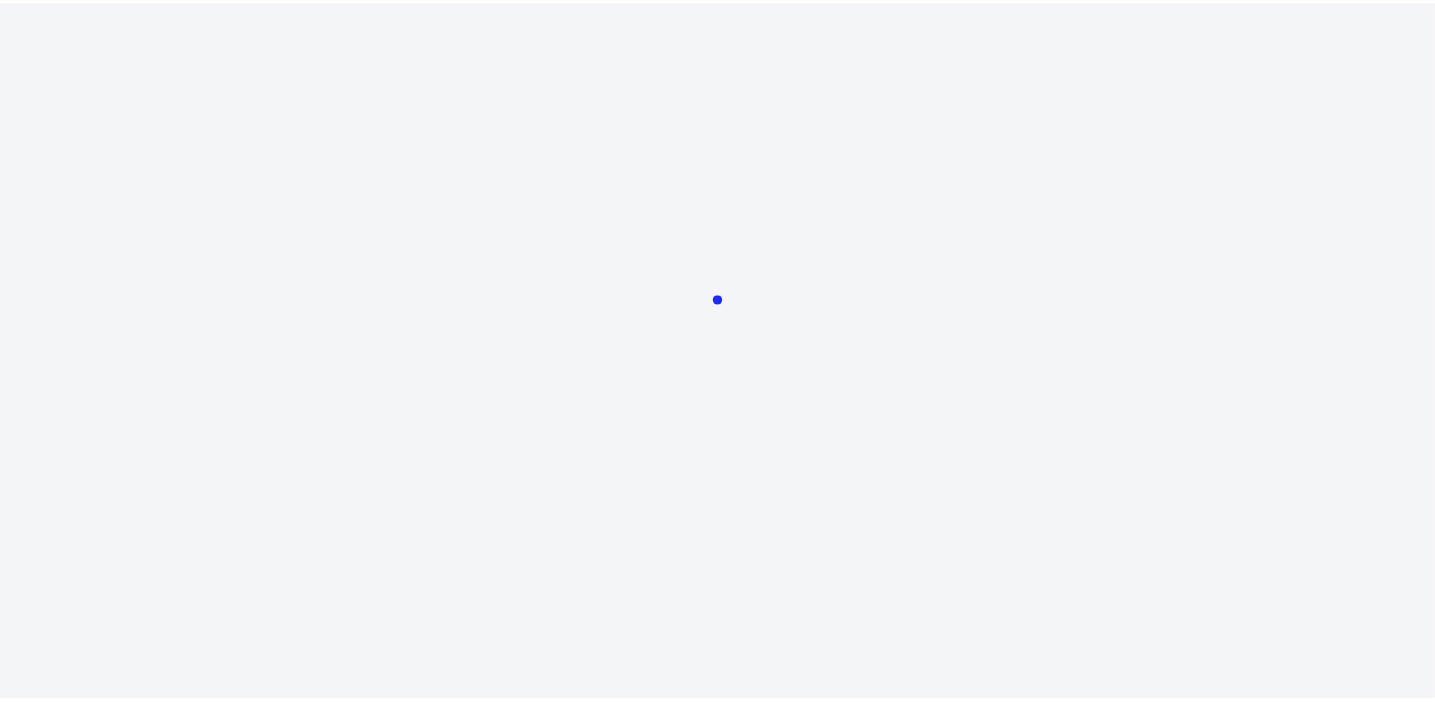 scroll, scrollTop: 0, scrollLeft: 0, axis: both 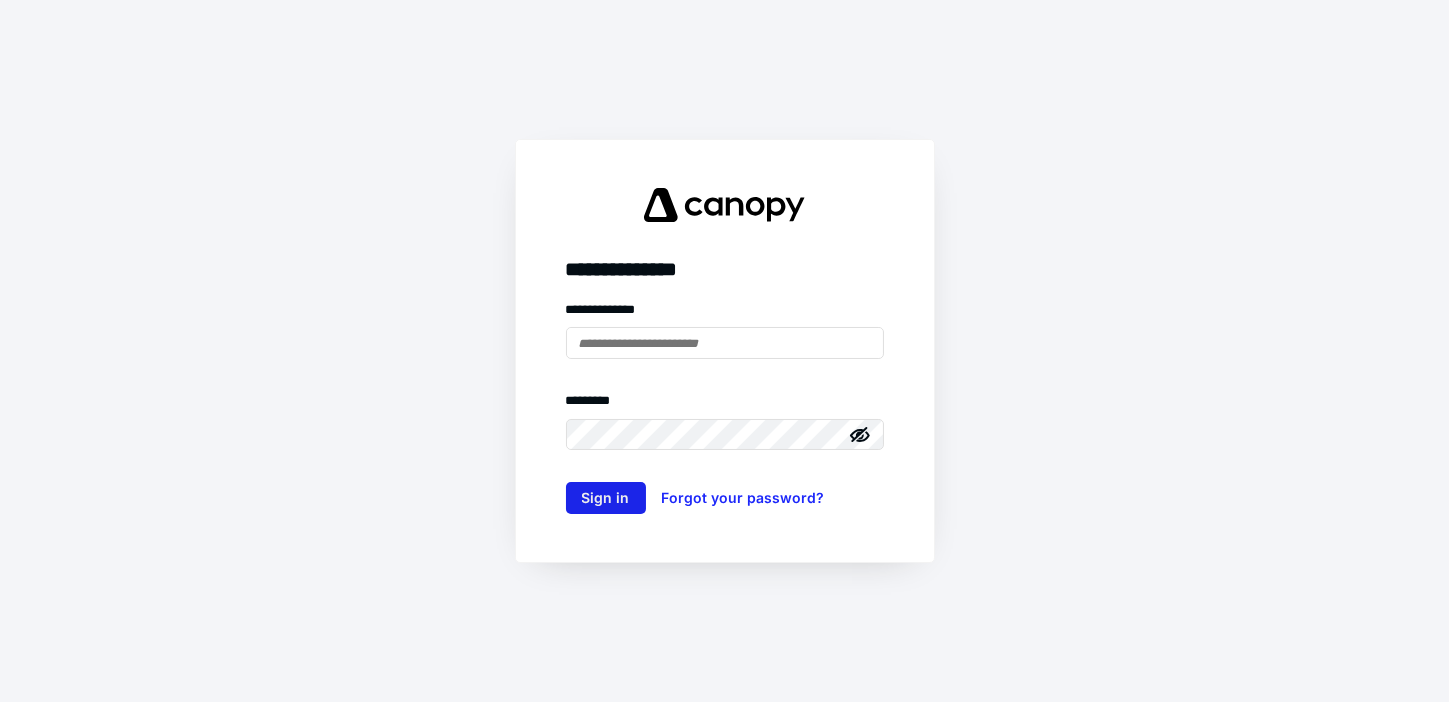 type on "**********" 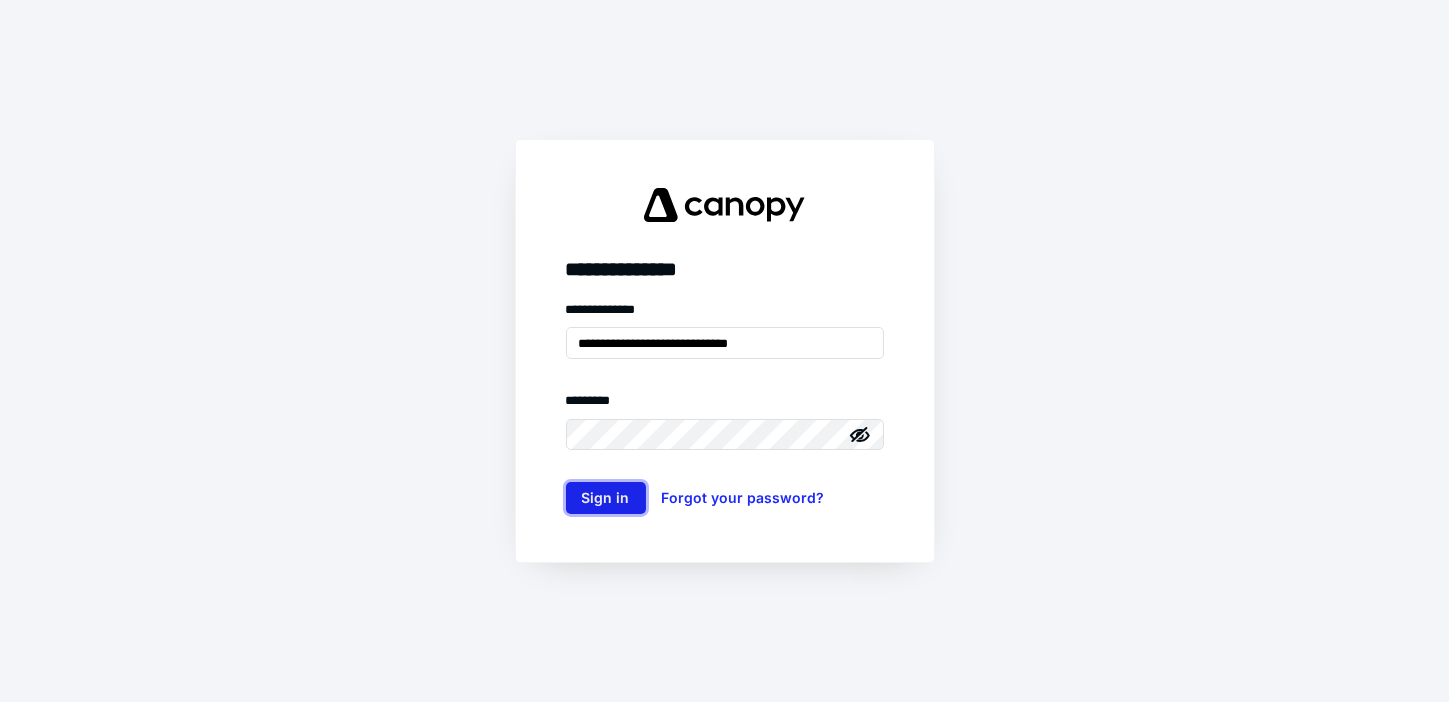 click on "Sign in" at bounding box center [606, 498] 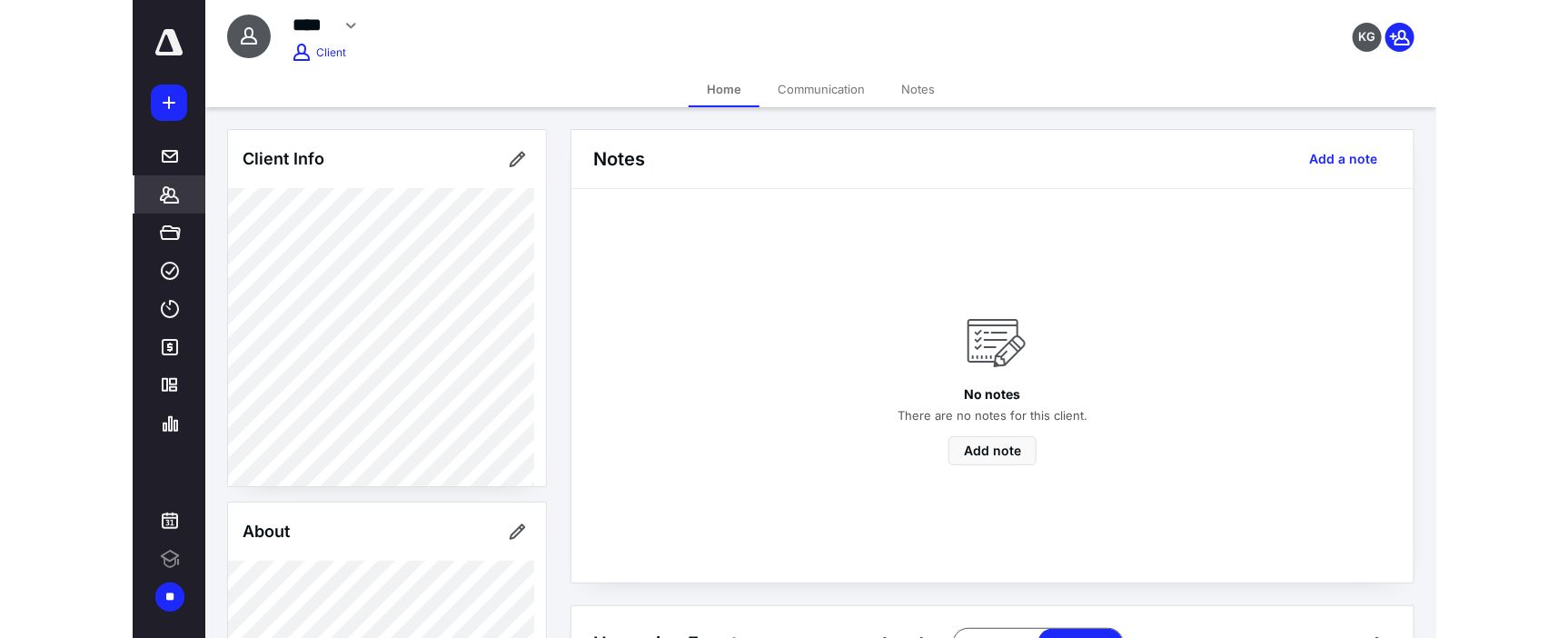 scroll, scrollTop: 0, scrollLeft: 0, axis: both 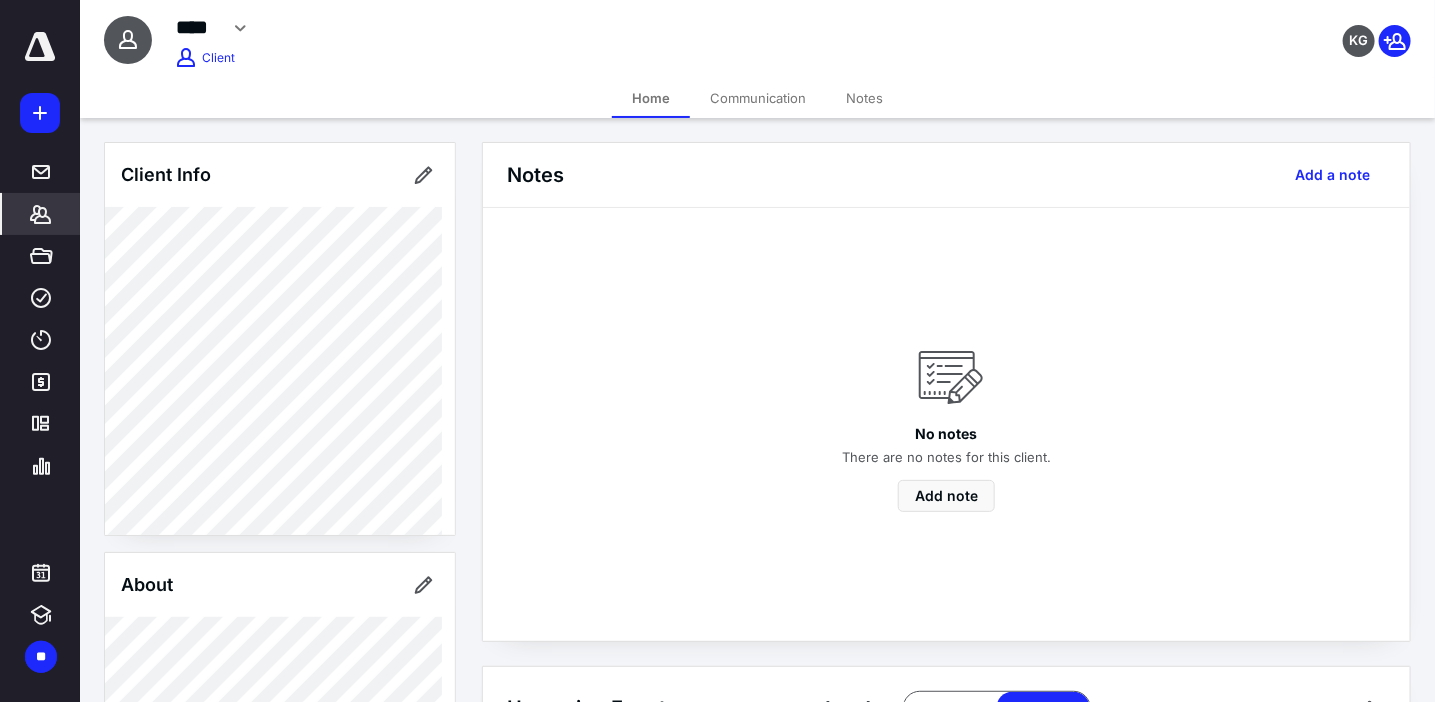 click on "Client Info" at bounding box center (280, 175) 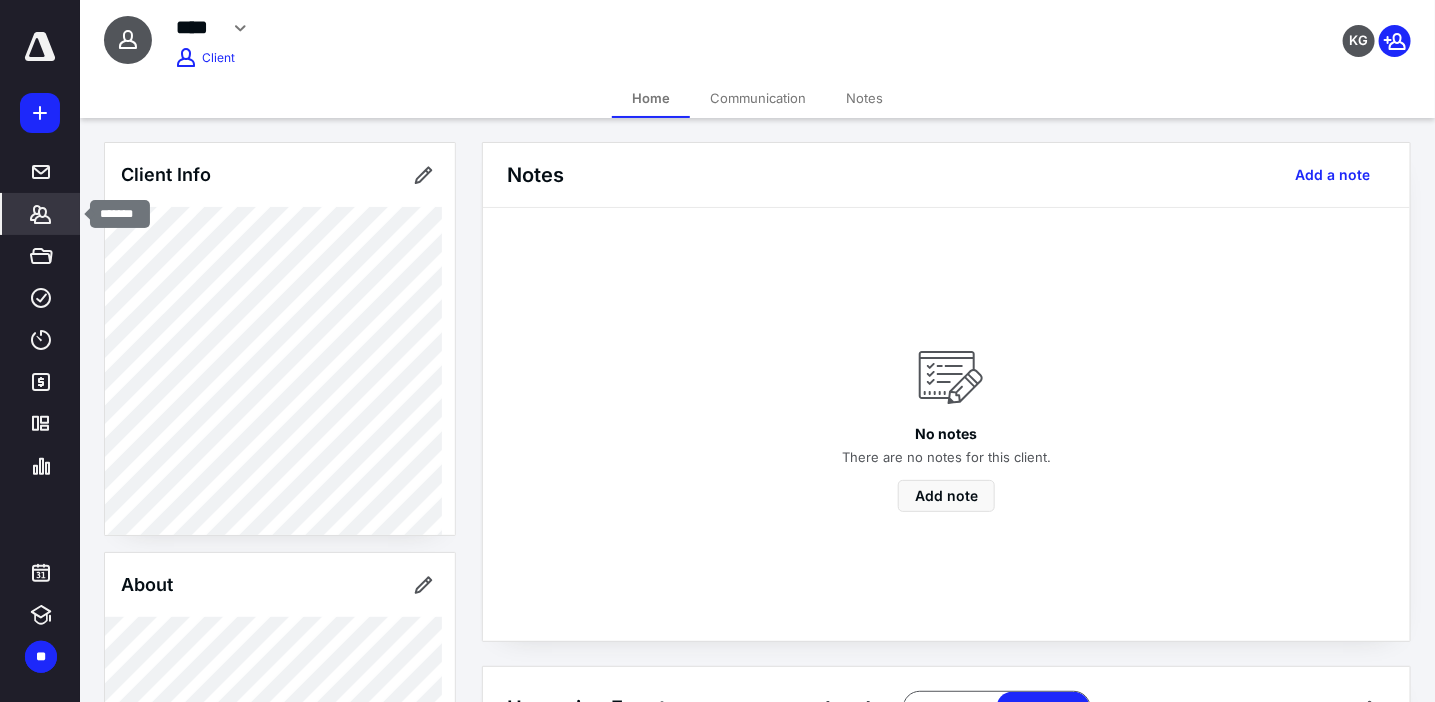 click 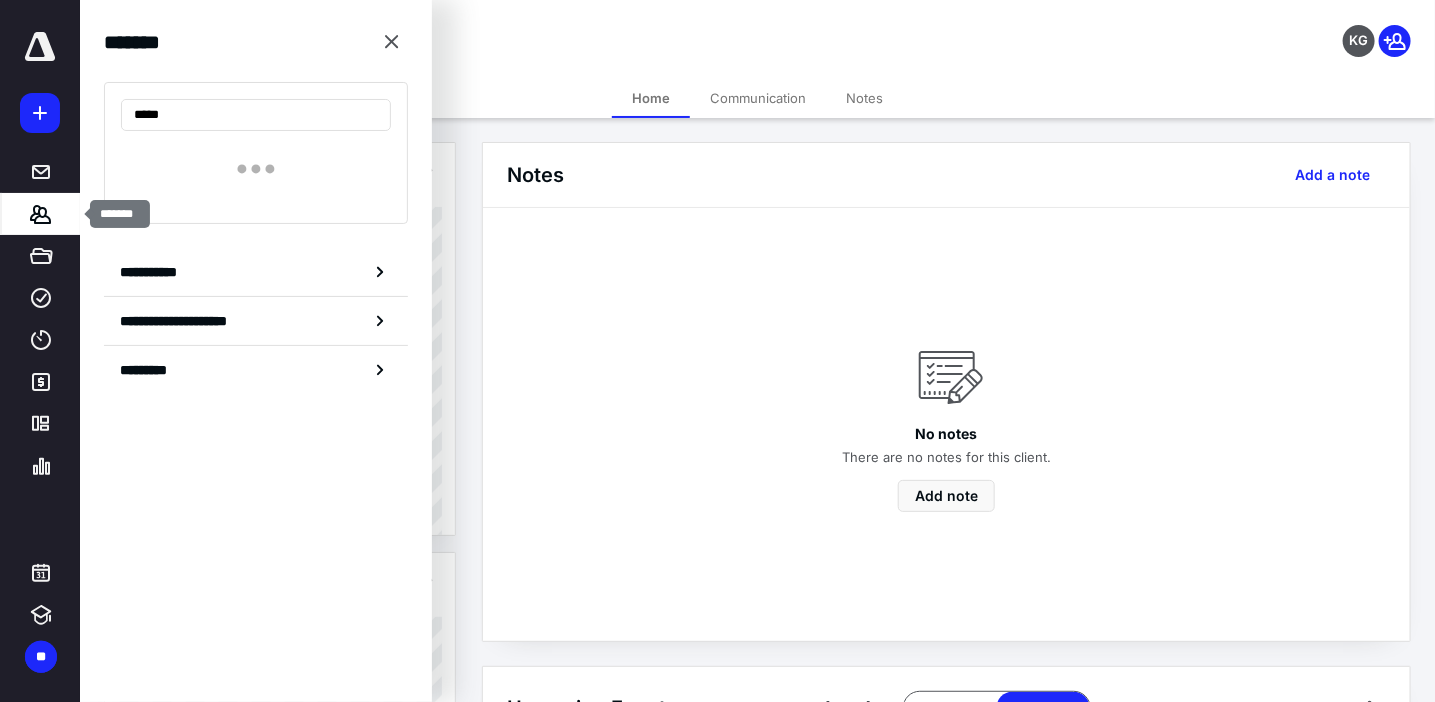 type on "*****" 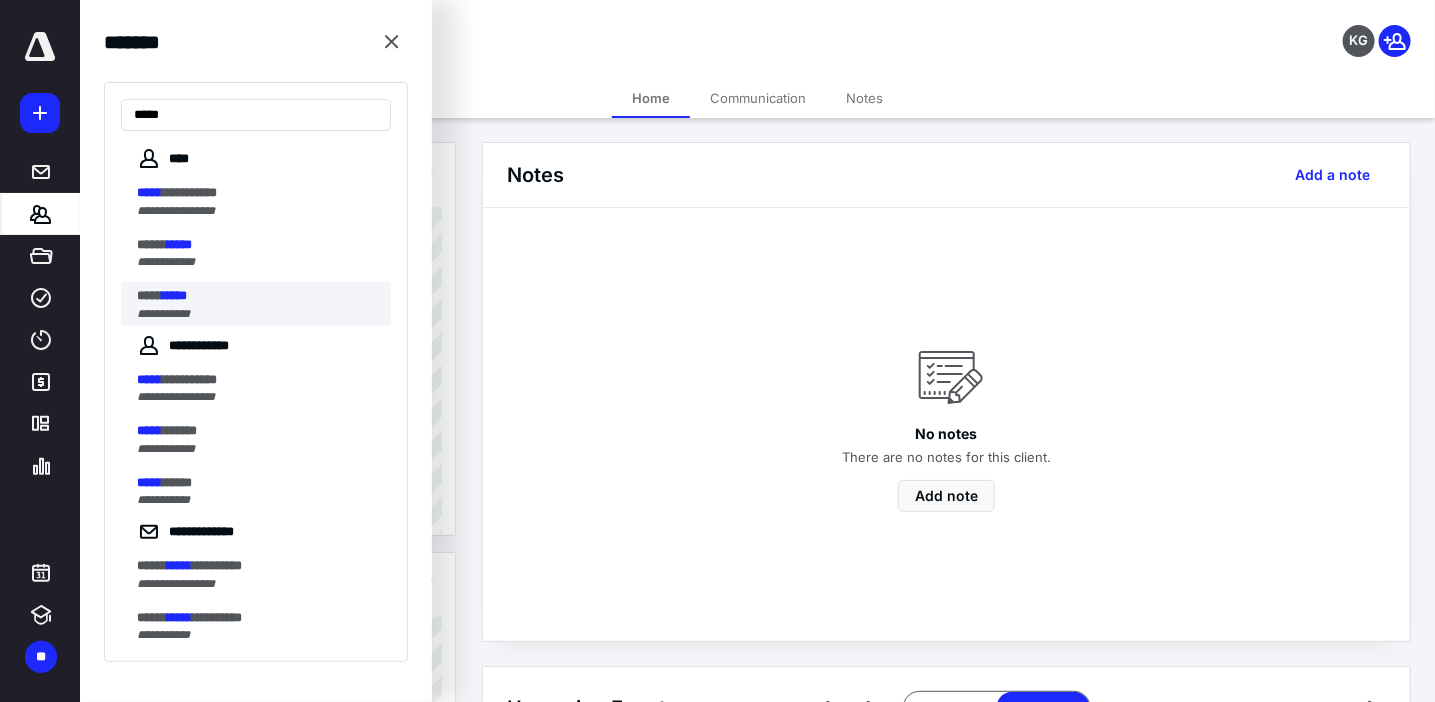 click on "****" at bounding box center [149, 295] 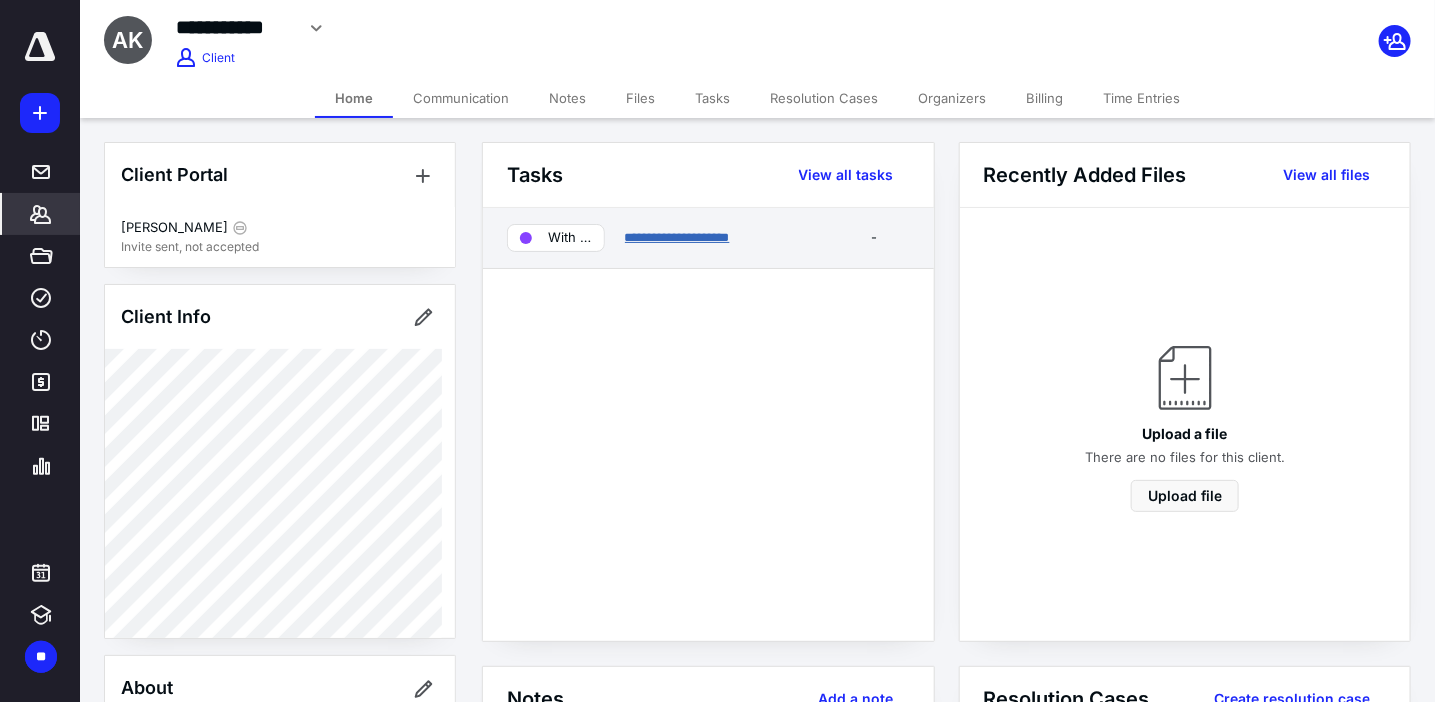 click on "**********" at bounding box center (677, 237) 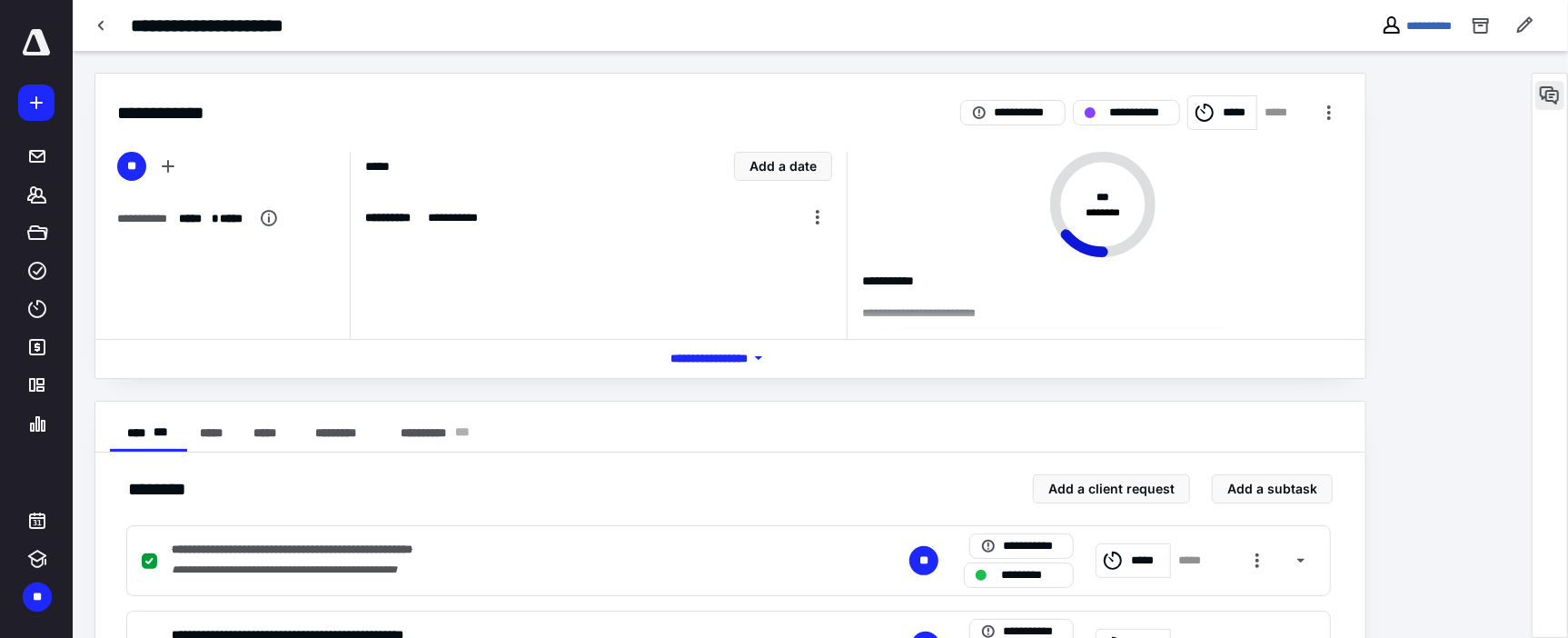 click at bounding box center [1550, 95] 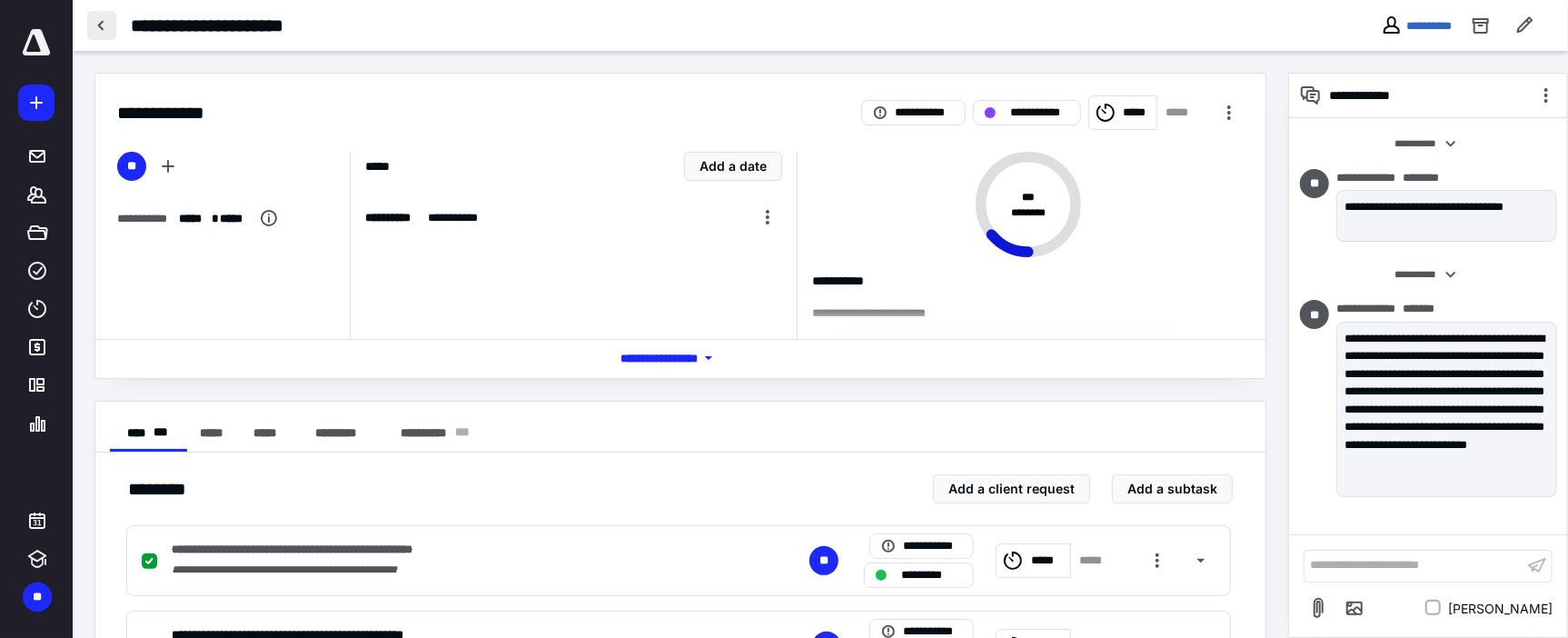 click at bounding box center (102, 25) 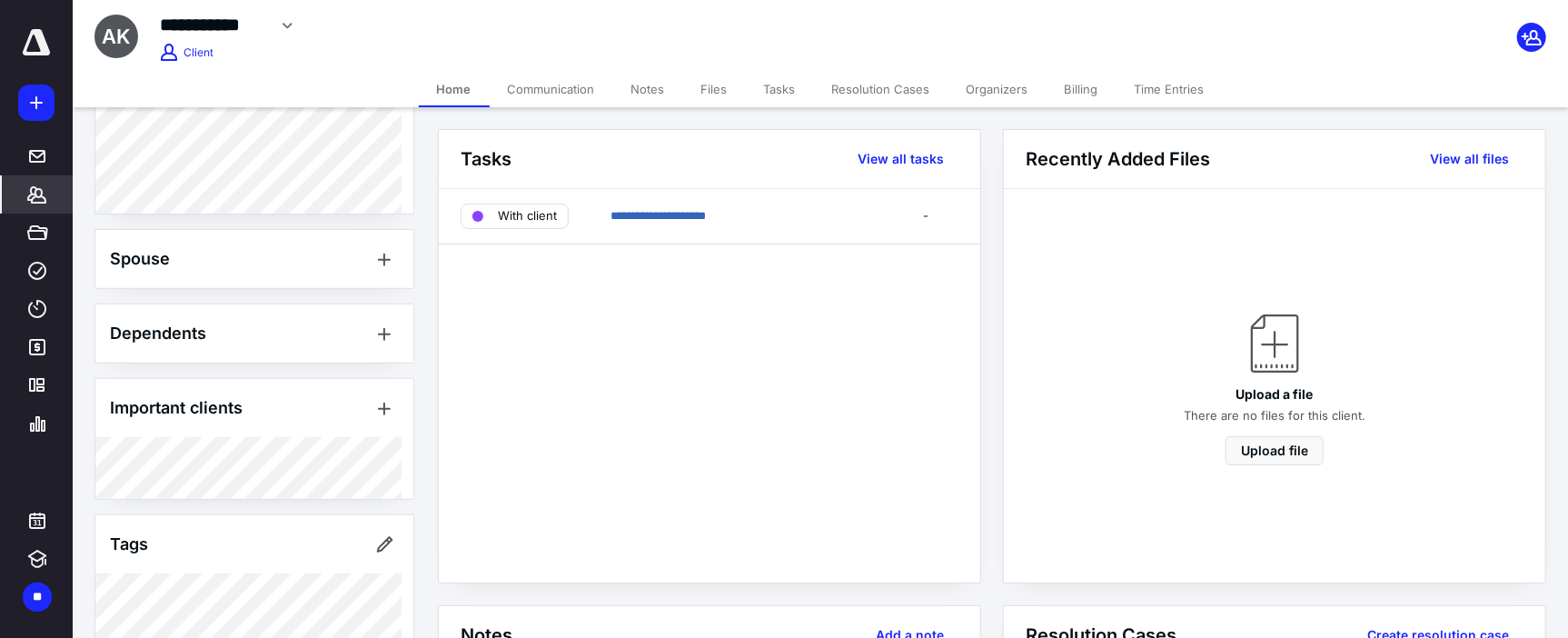 scroll, scrollTop: 782, scrollLeft: 0, axis: vertical 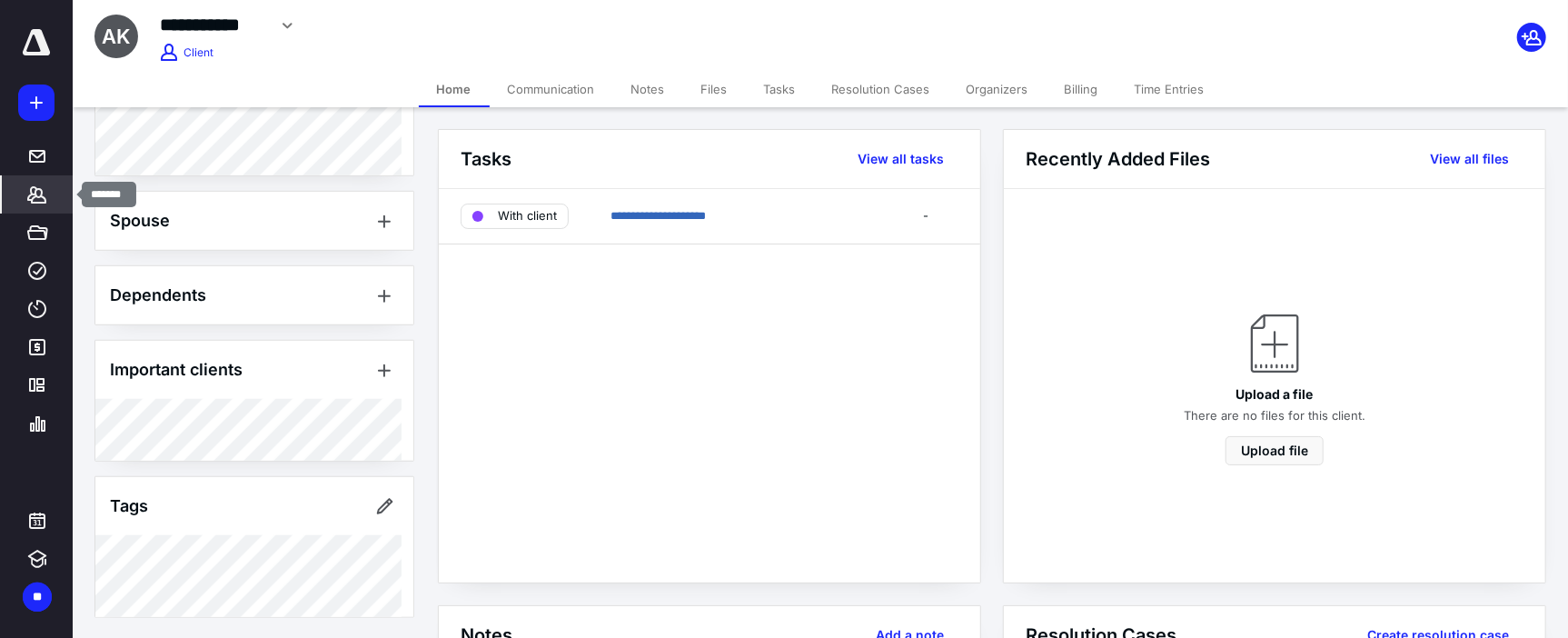 click 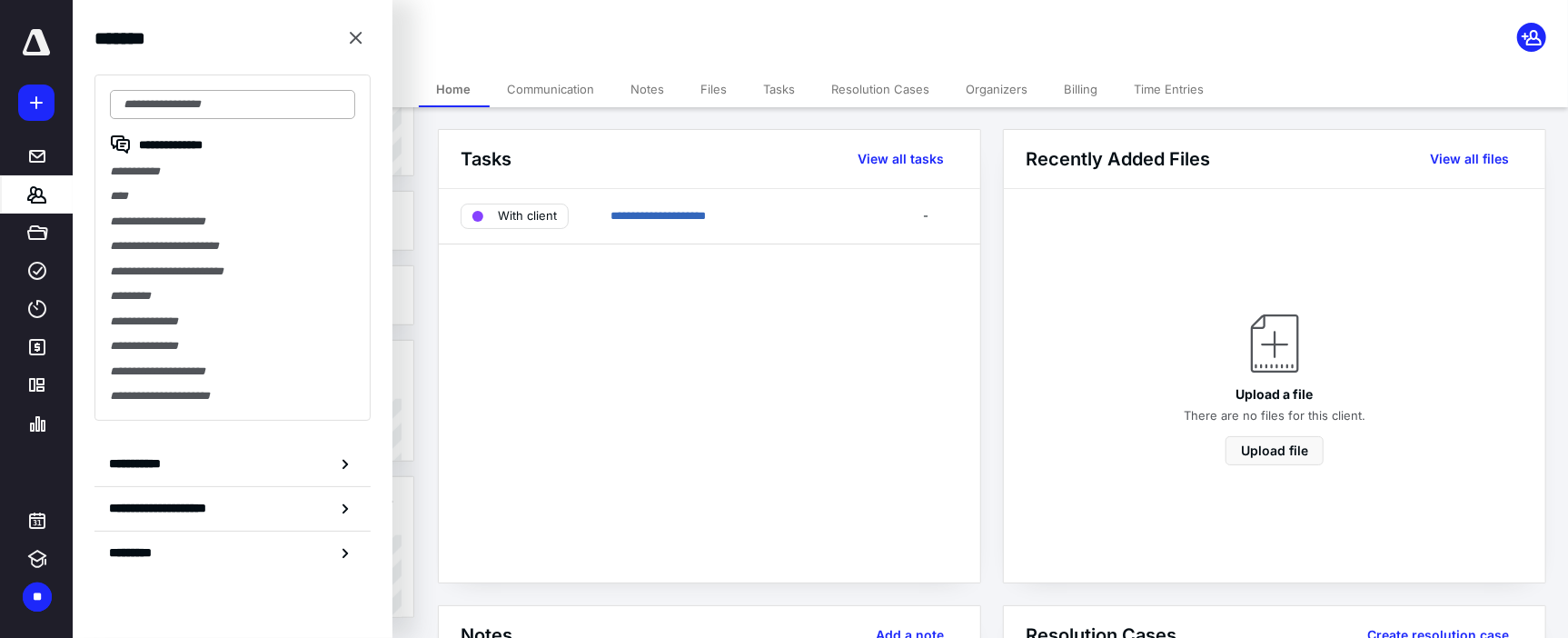 click at bounding box center [233, 105] 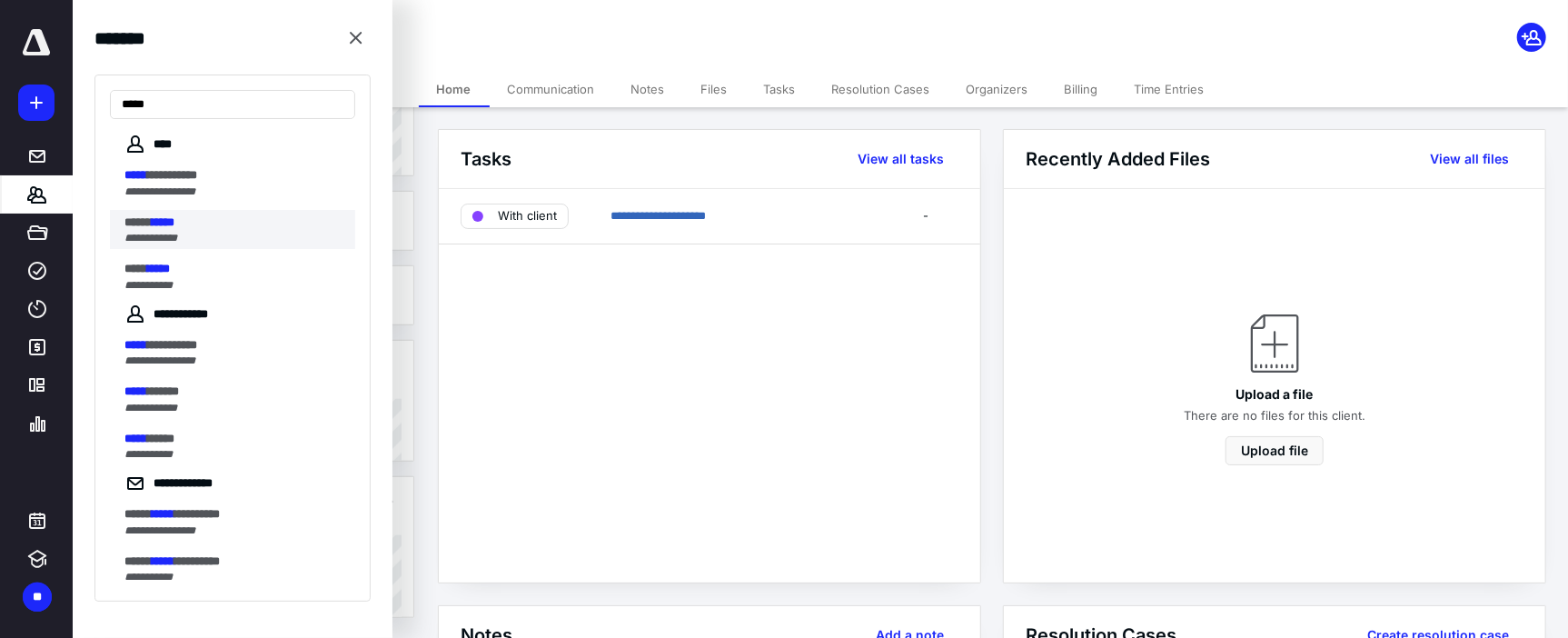 type on "*****" 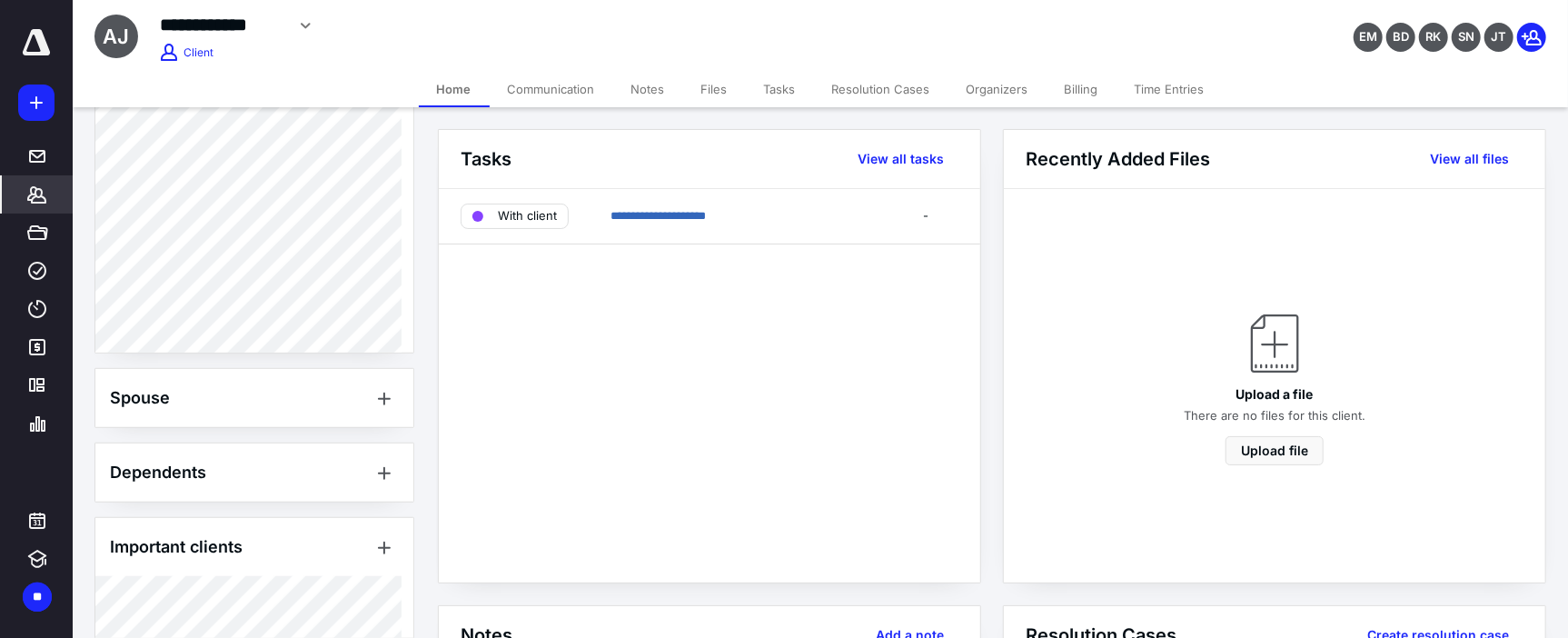 scroll, scrollTop: 483, scrollLeft: 0, axis: vertical 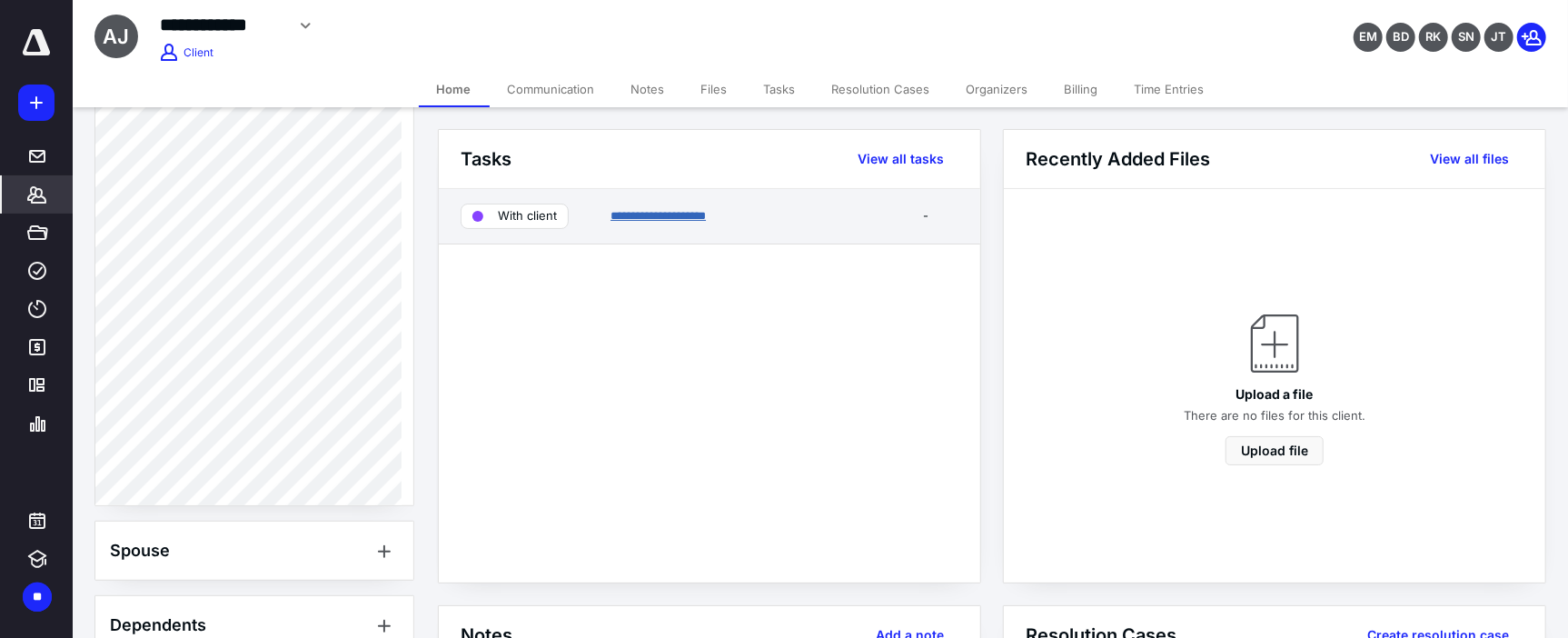 click on "**********" at bounding box center (658, 215) 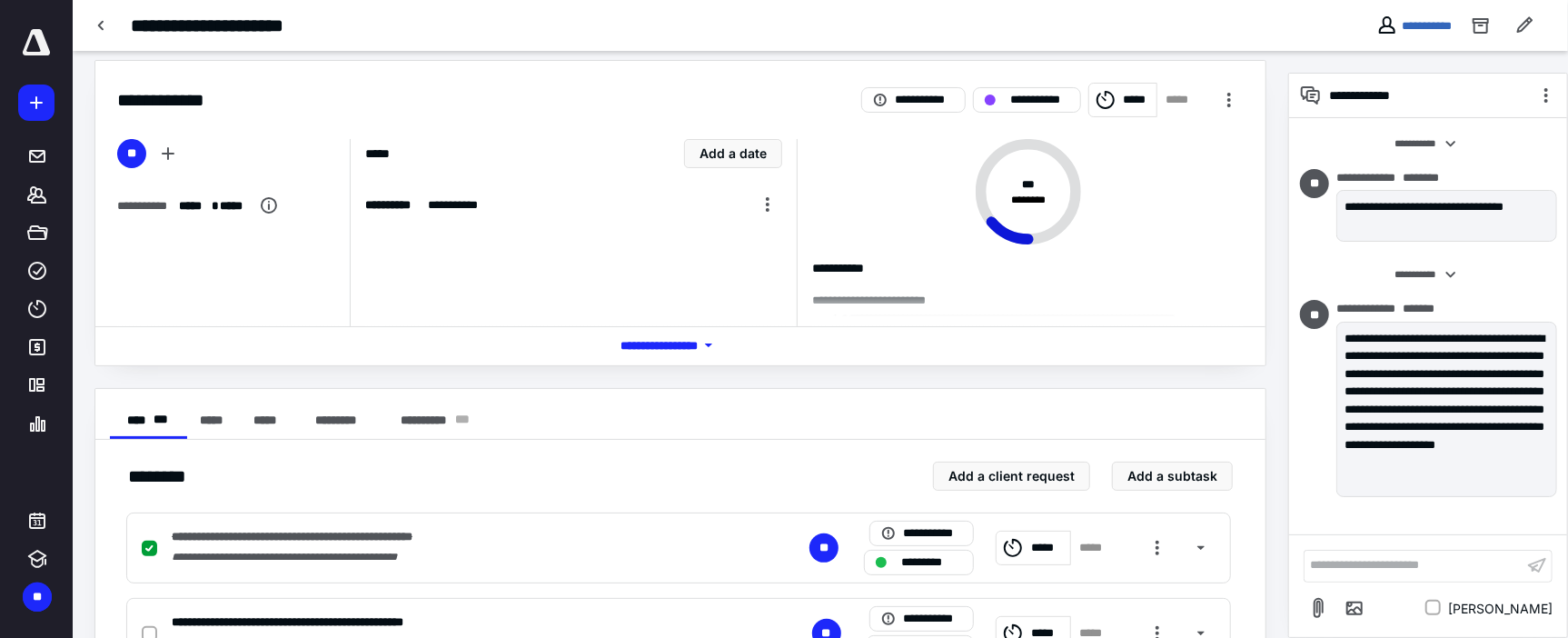 scroll, scrollTop: 0, scrollLeft: 0, axis: both 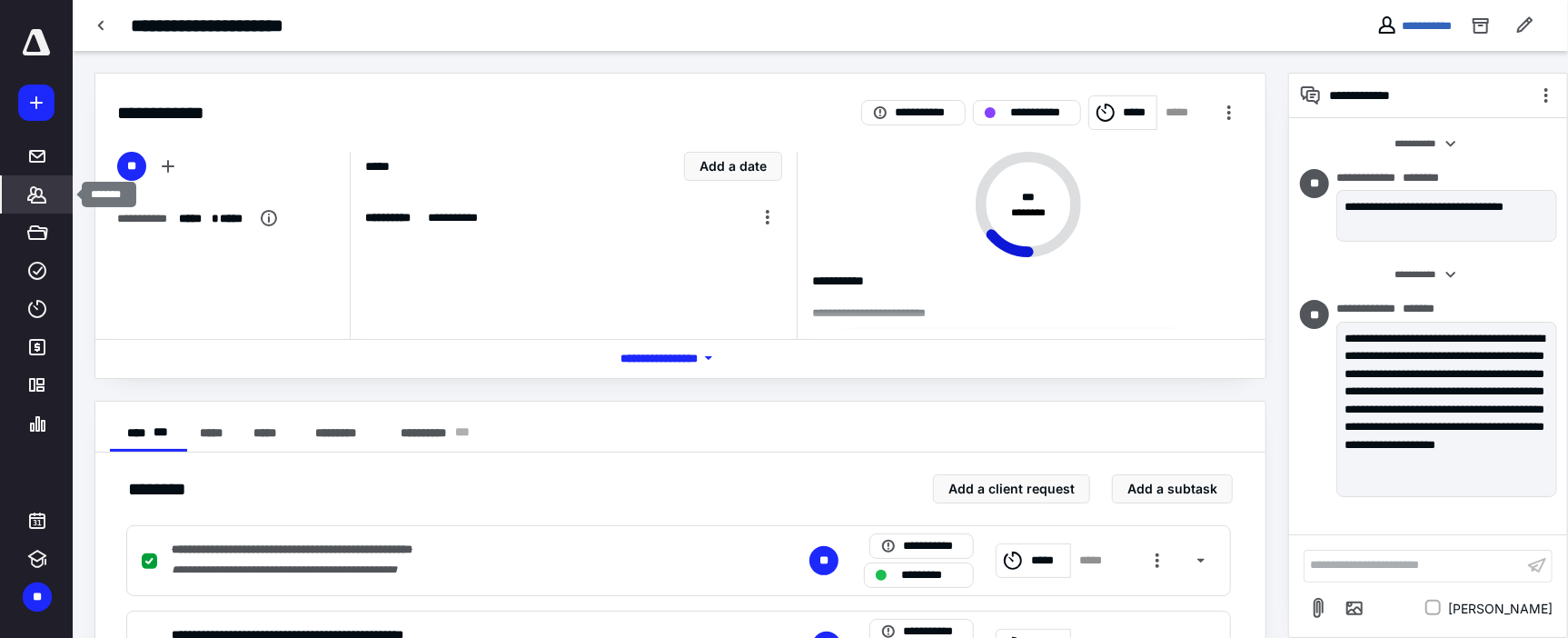 click 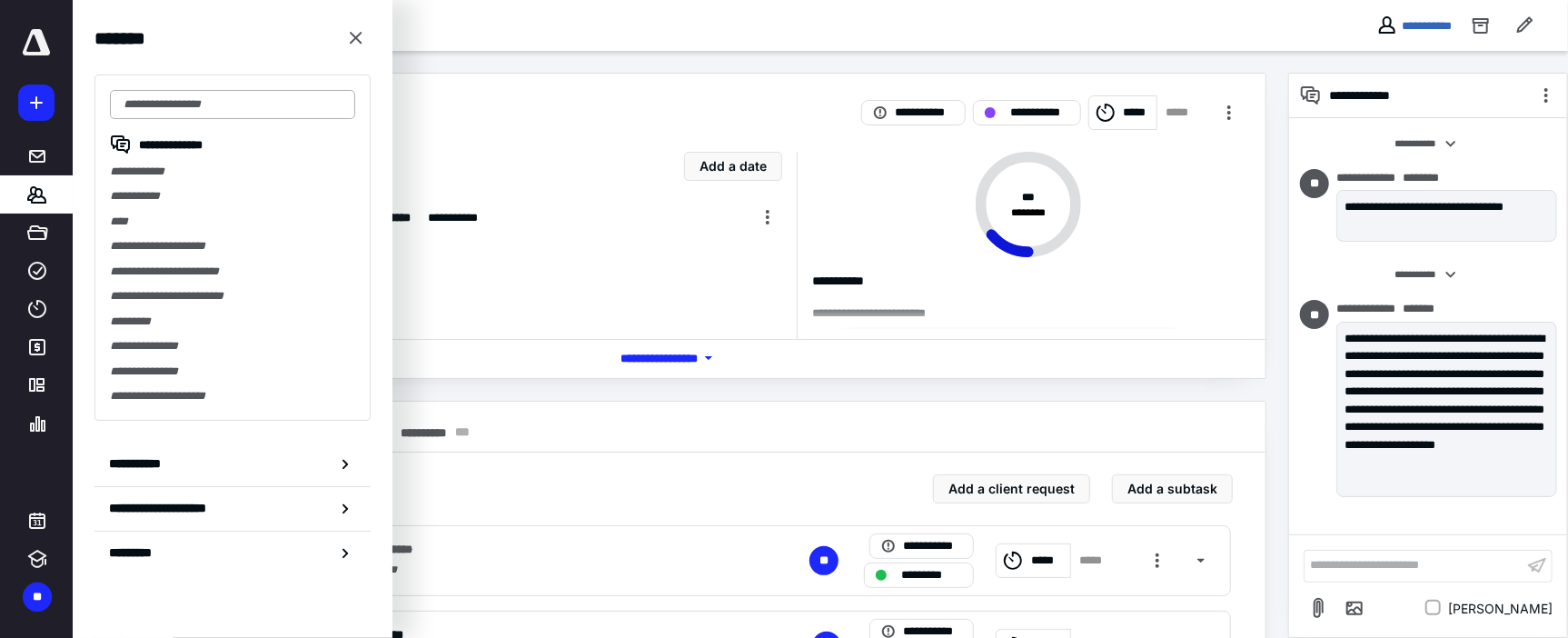 click at bounding box center (233, 105) 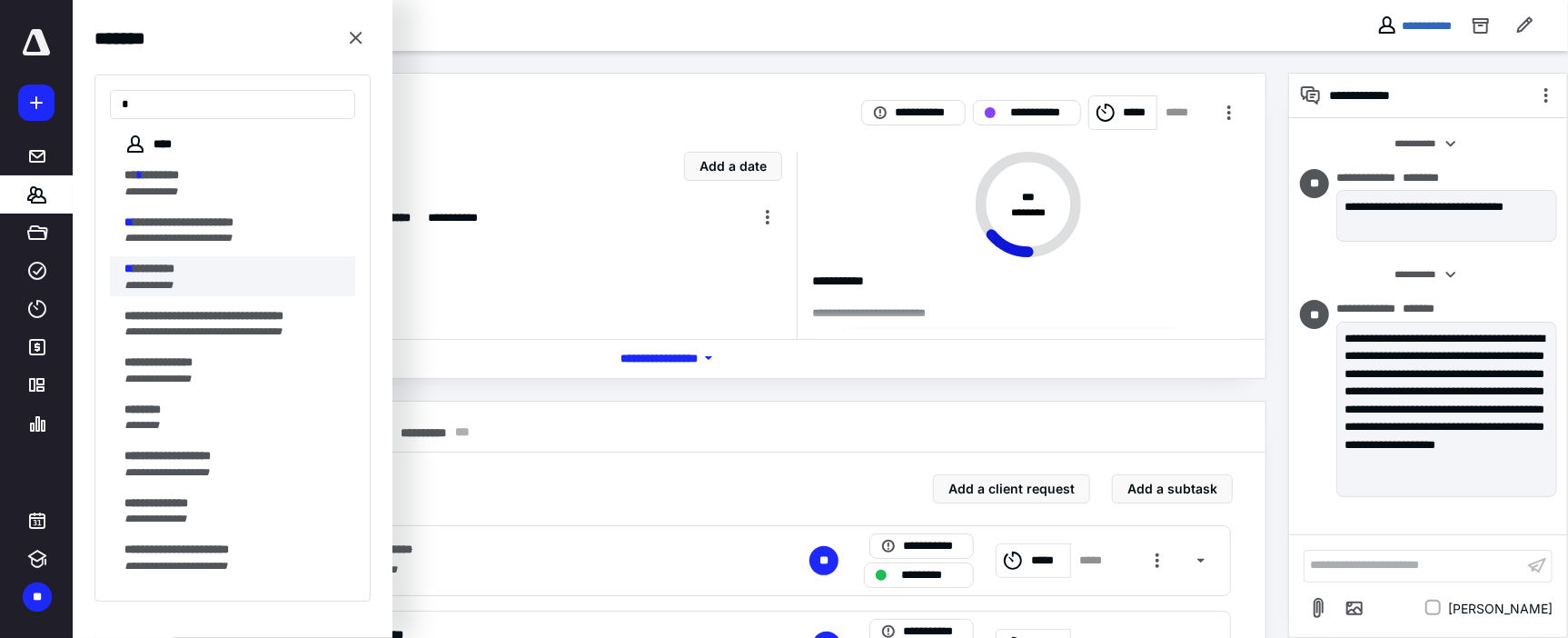 type on "*" 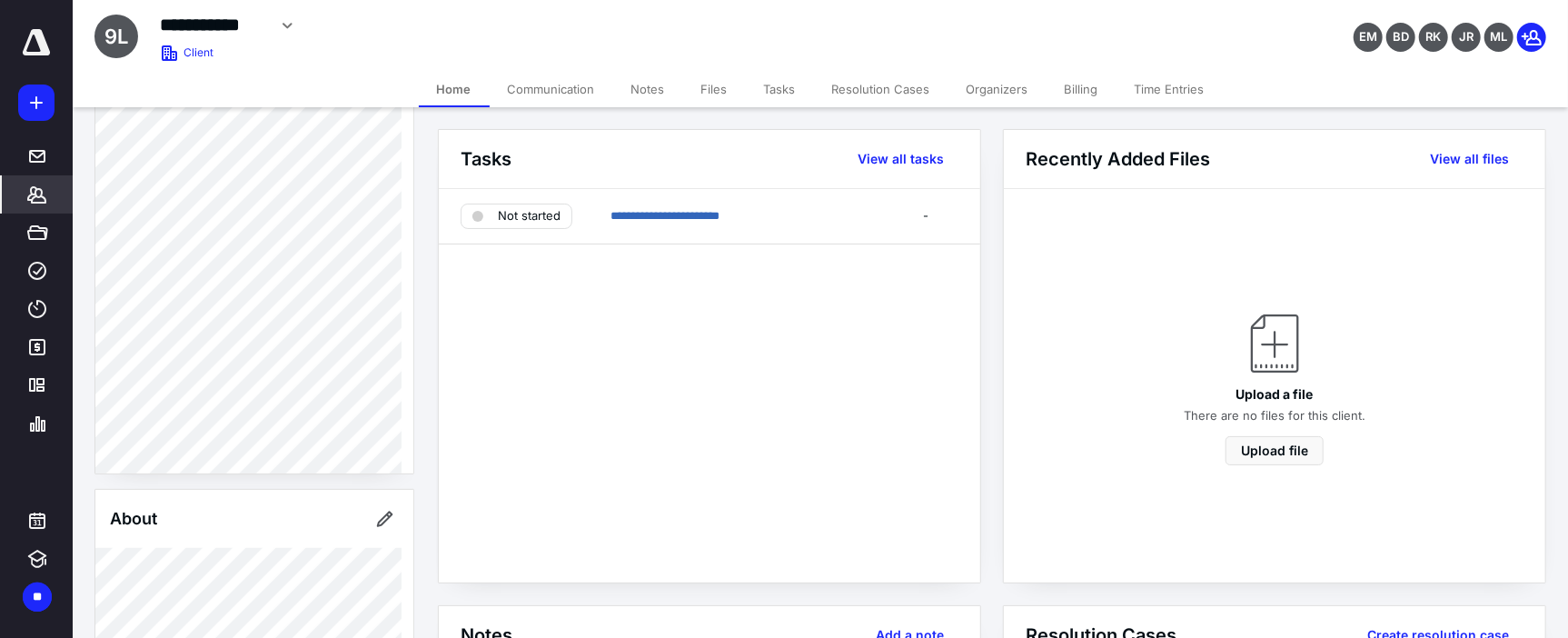 scroll, scrollTop: 0, scrollLeft: 0, axis: both 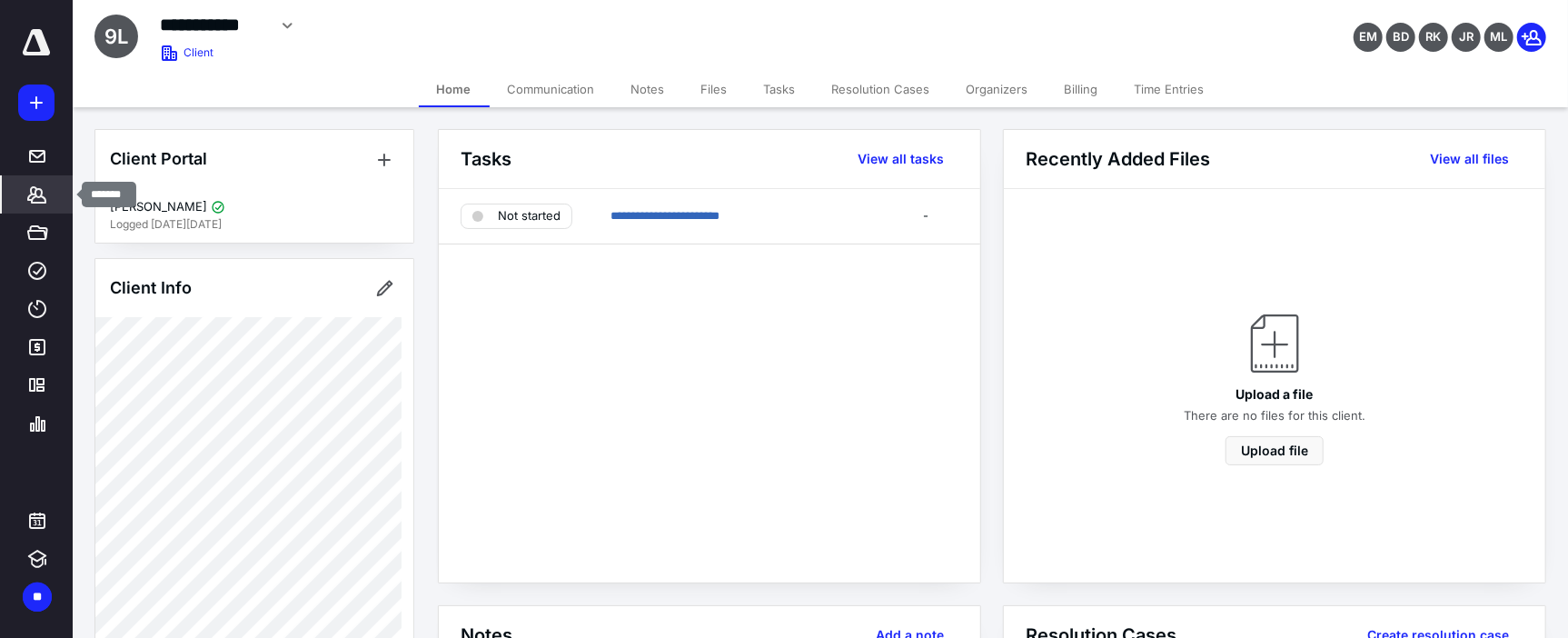 click 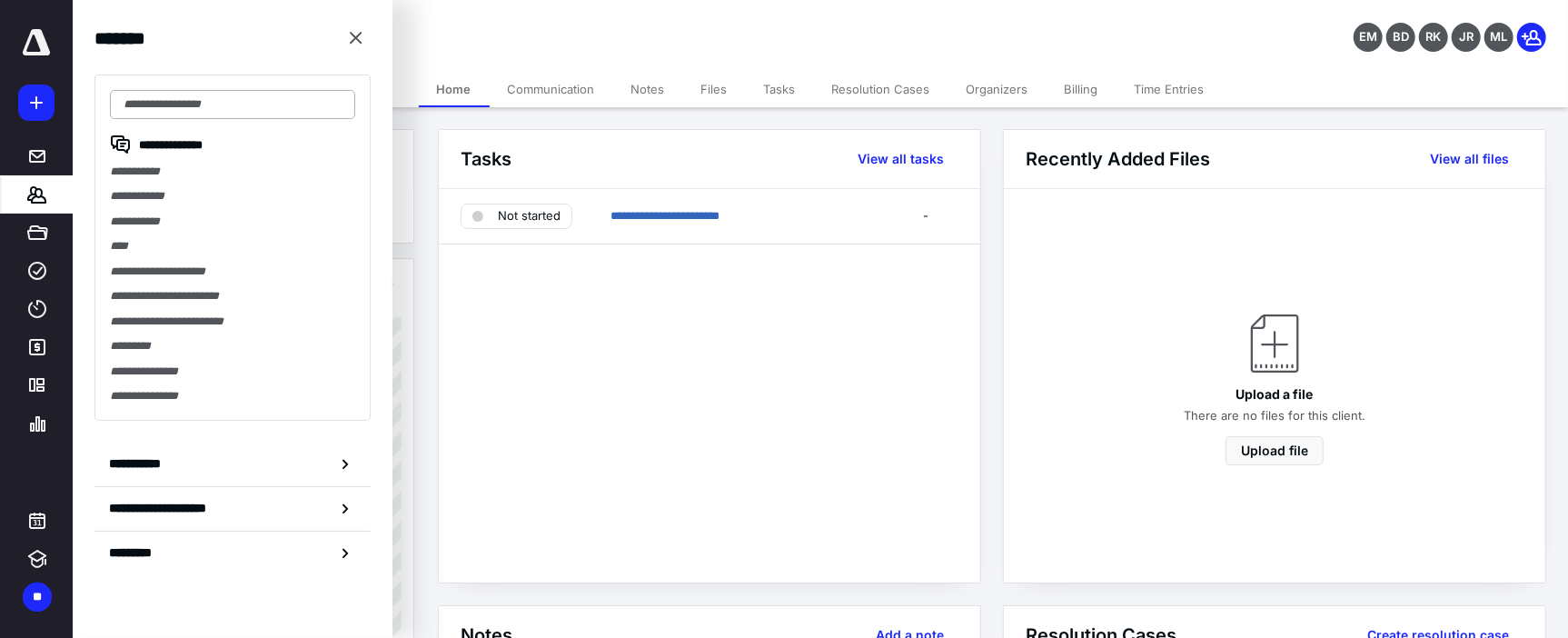 click at bounding box center (233, 105) 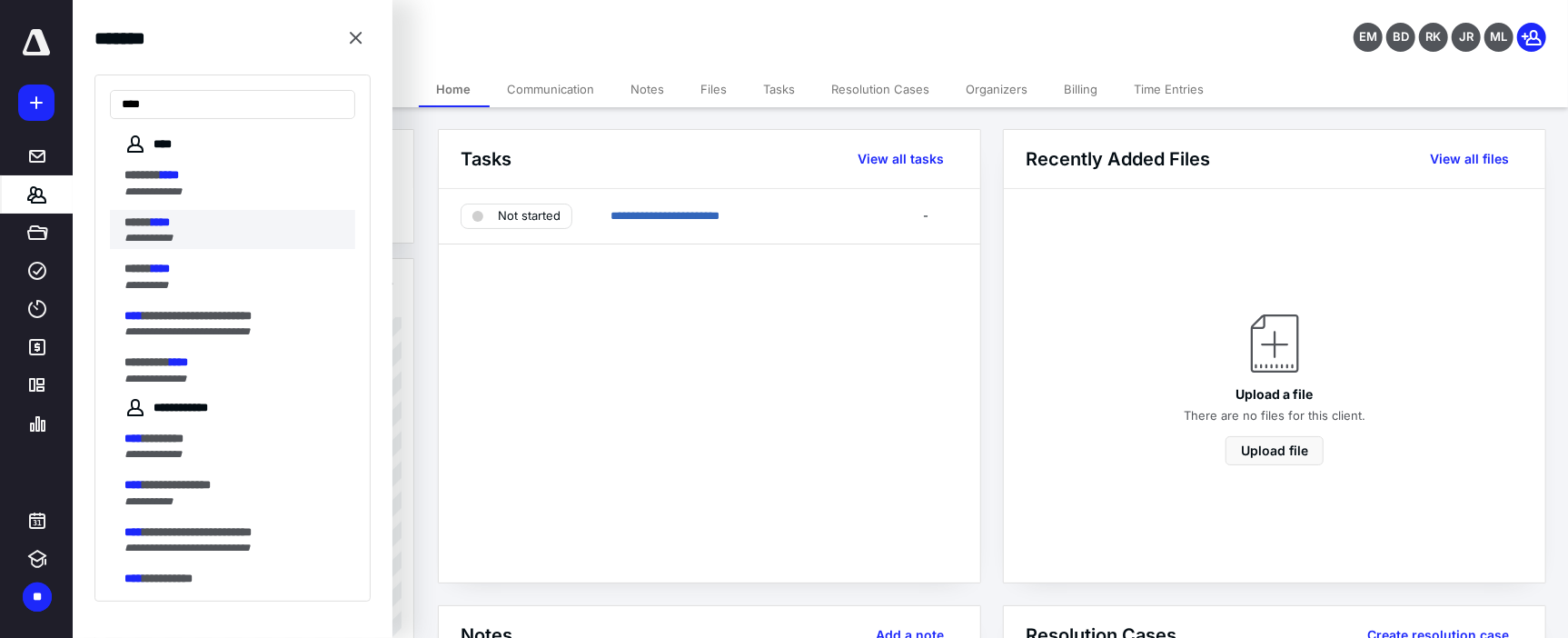 type on "****" 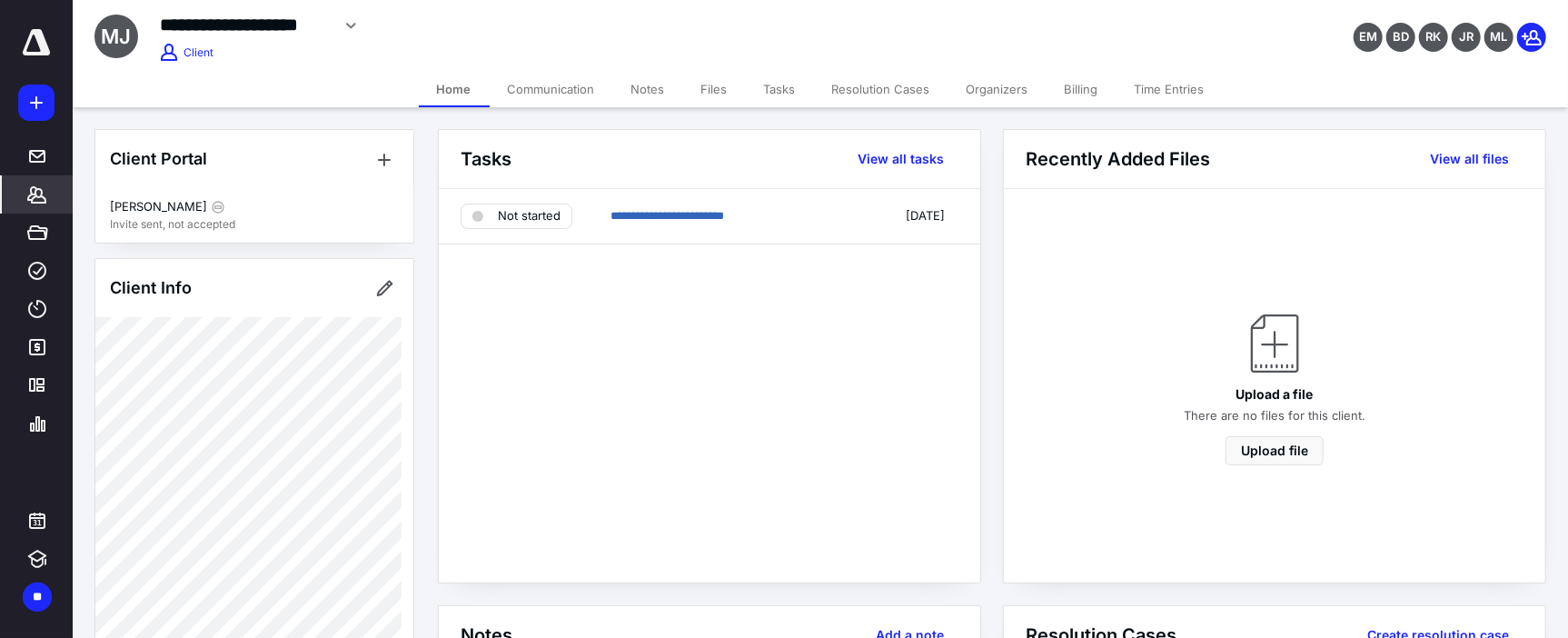 click on "Billing" at bounding box center (1081, 89) 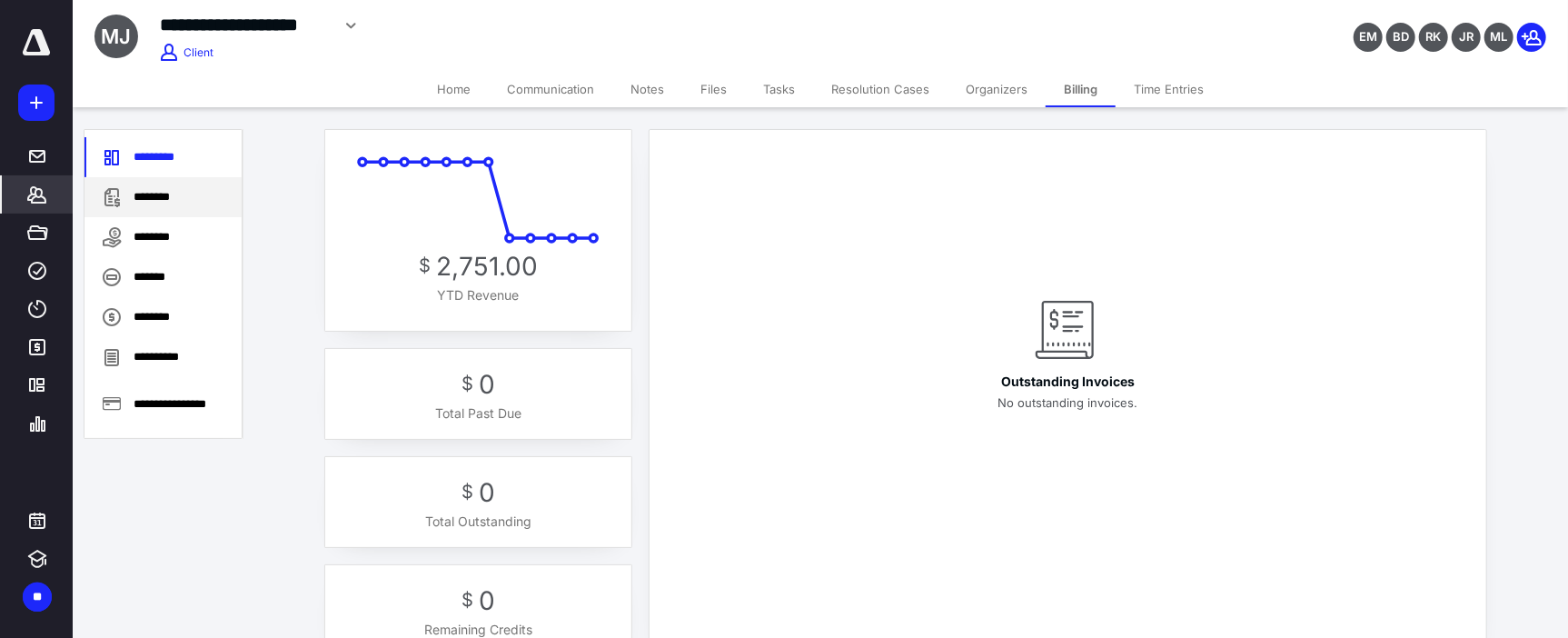 click on "********" at bounding box center [163, 197] 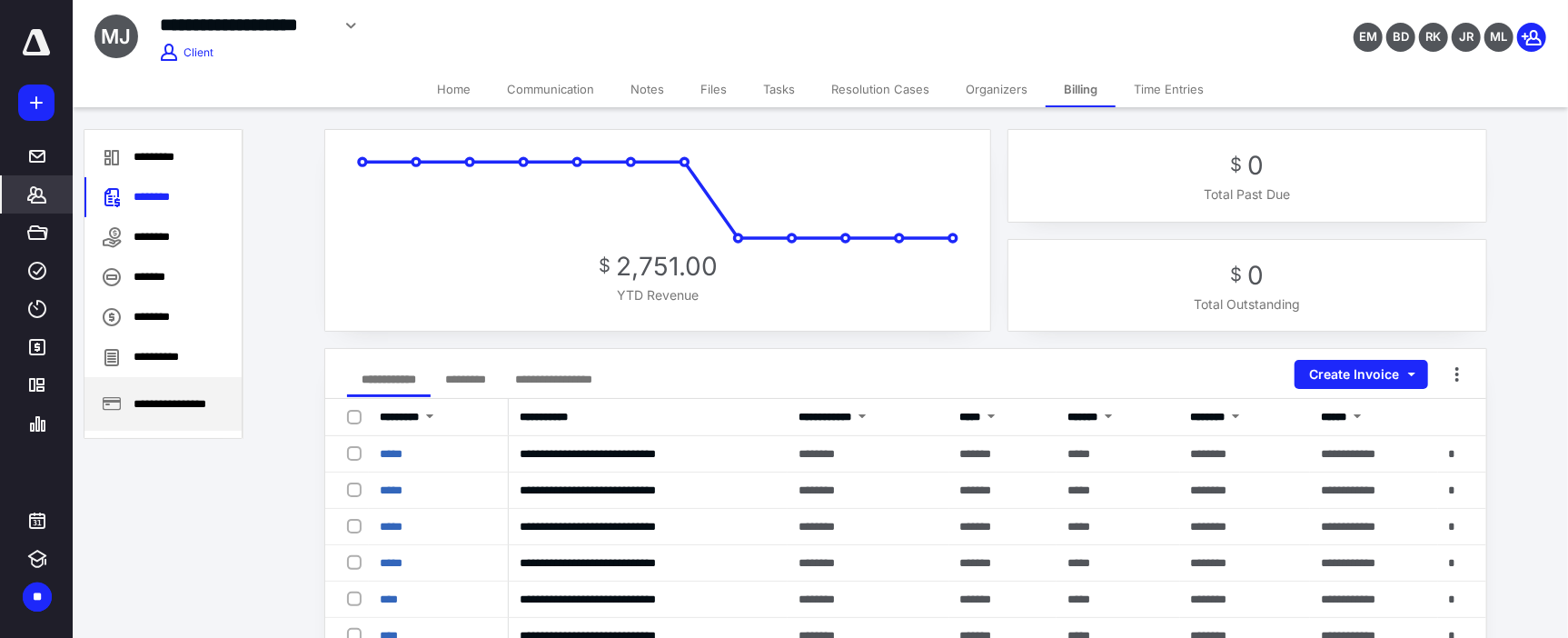 click on "**********" at bounding box center (163, 404) 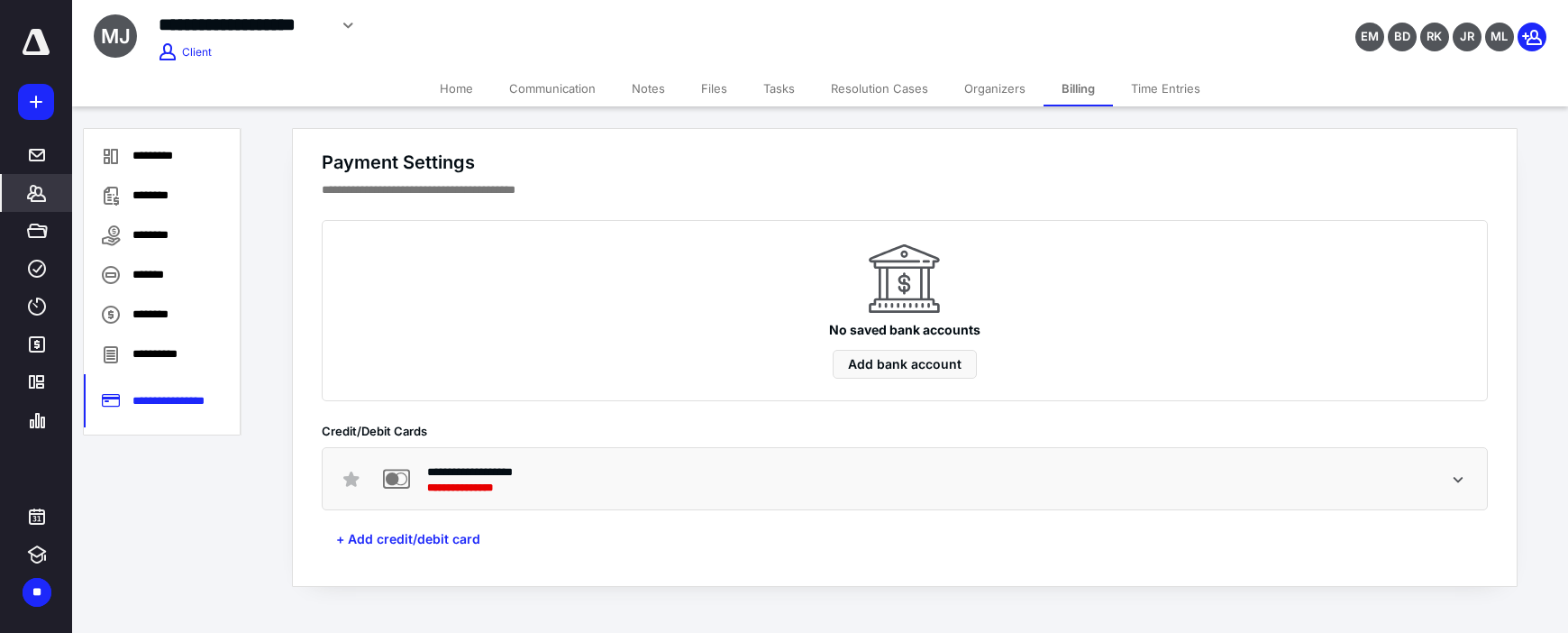 click on "Home" at bounding box center (456, 88) 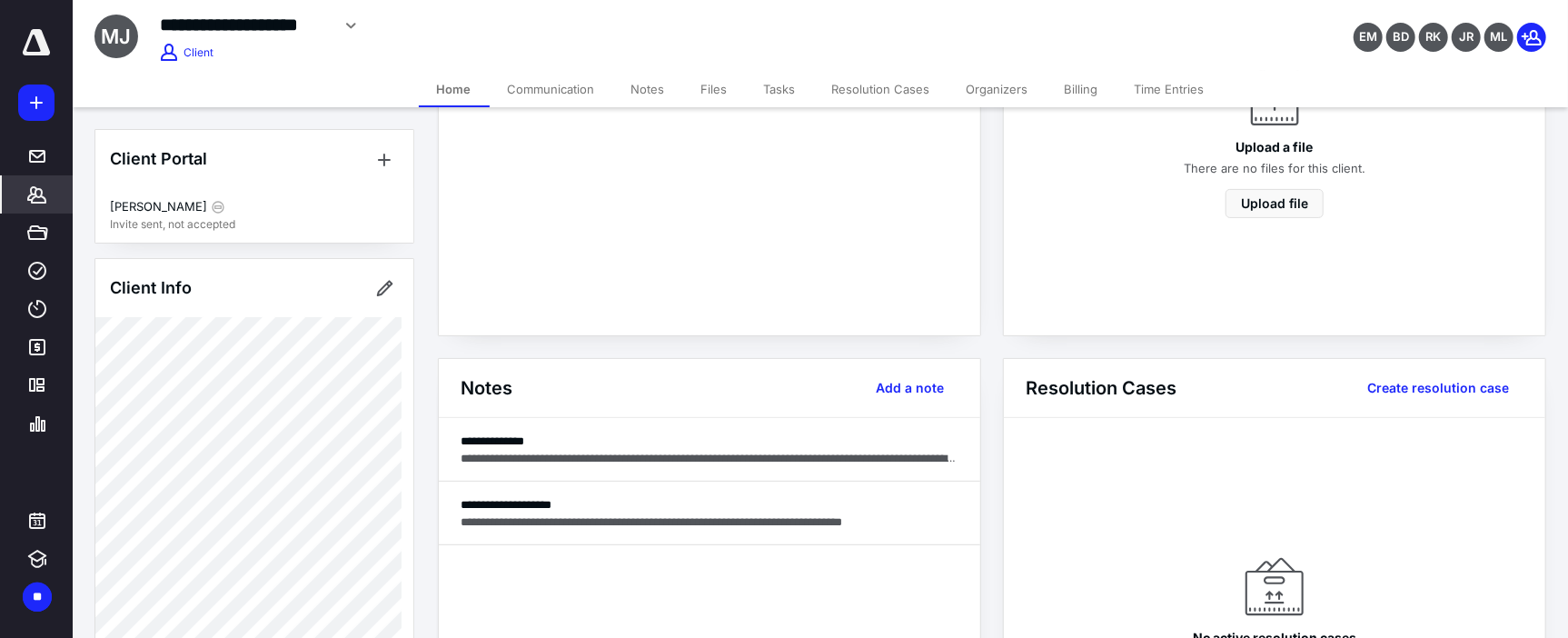 scroll, scrollTop: 0, scrollLeft: 0, axis: both 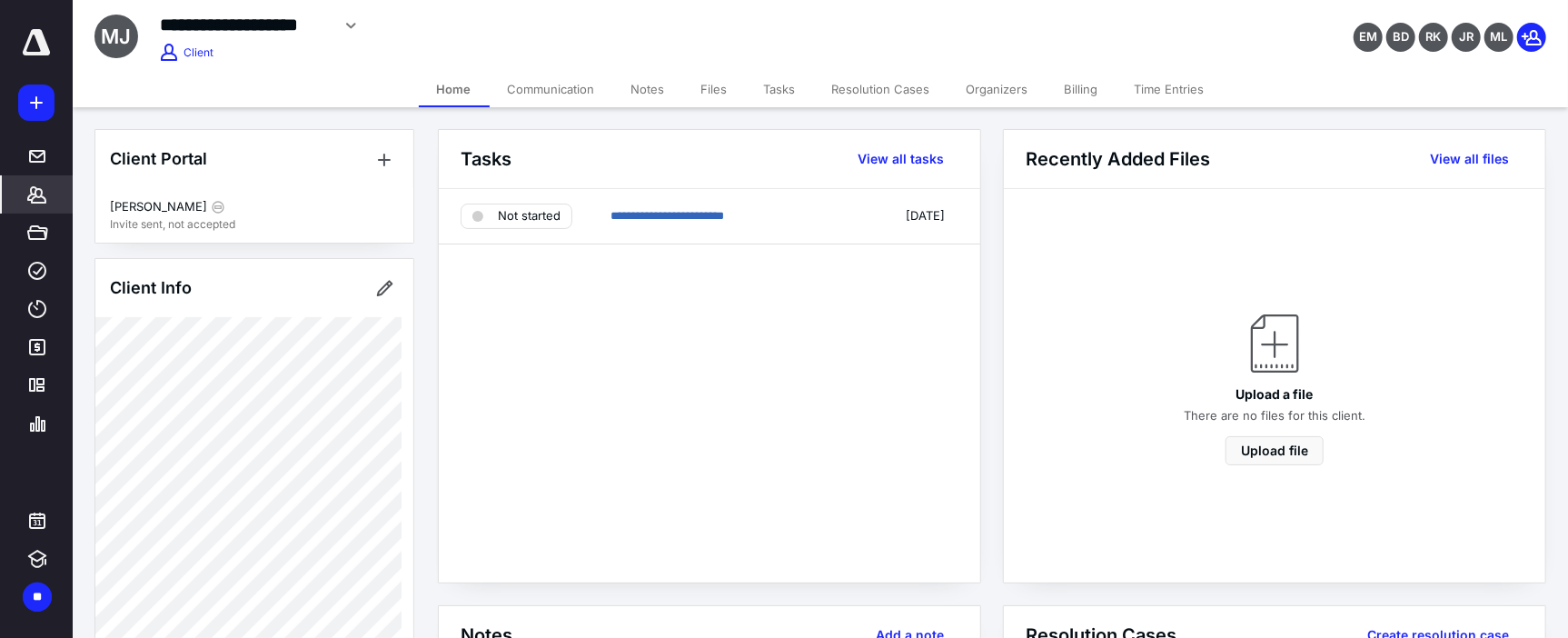 click on "**********" at bounding box center [710, 385] 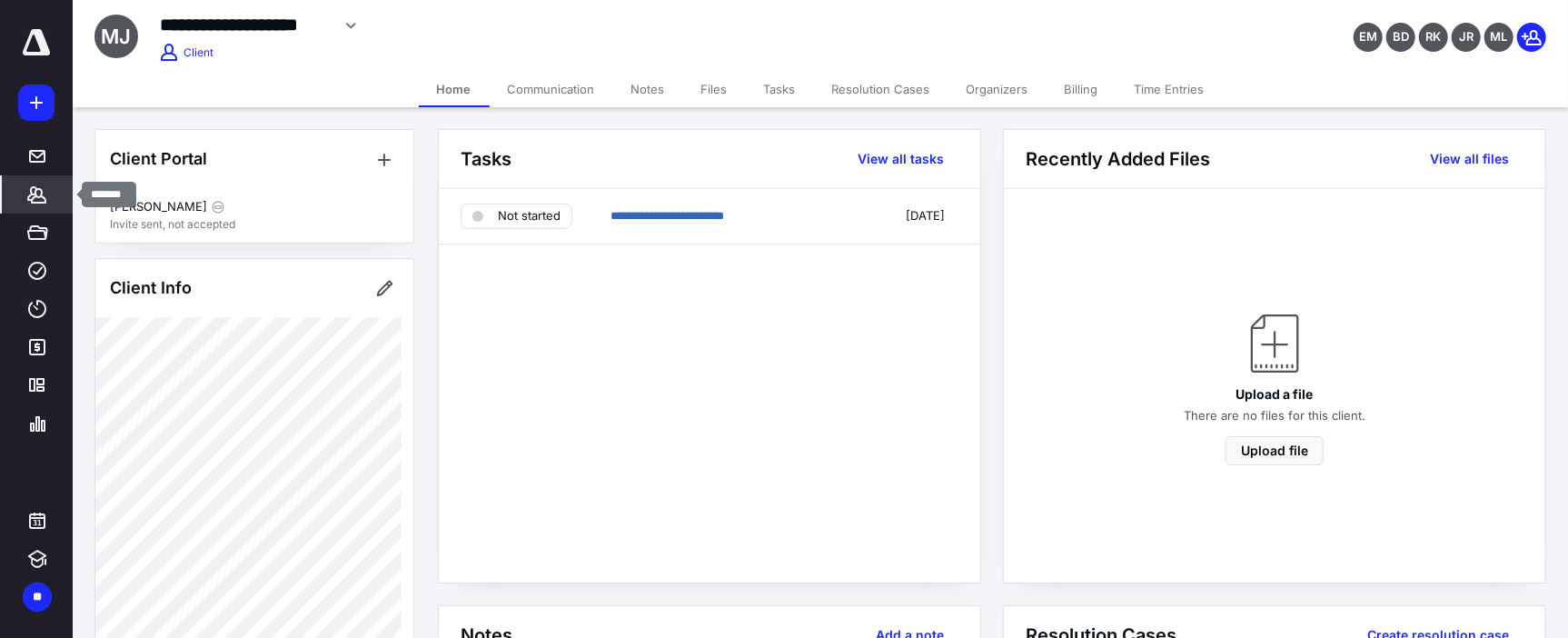 click 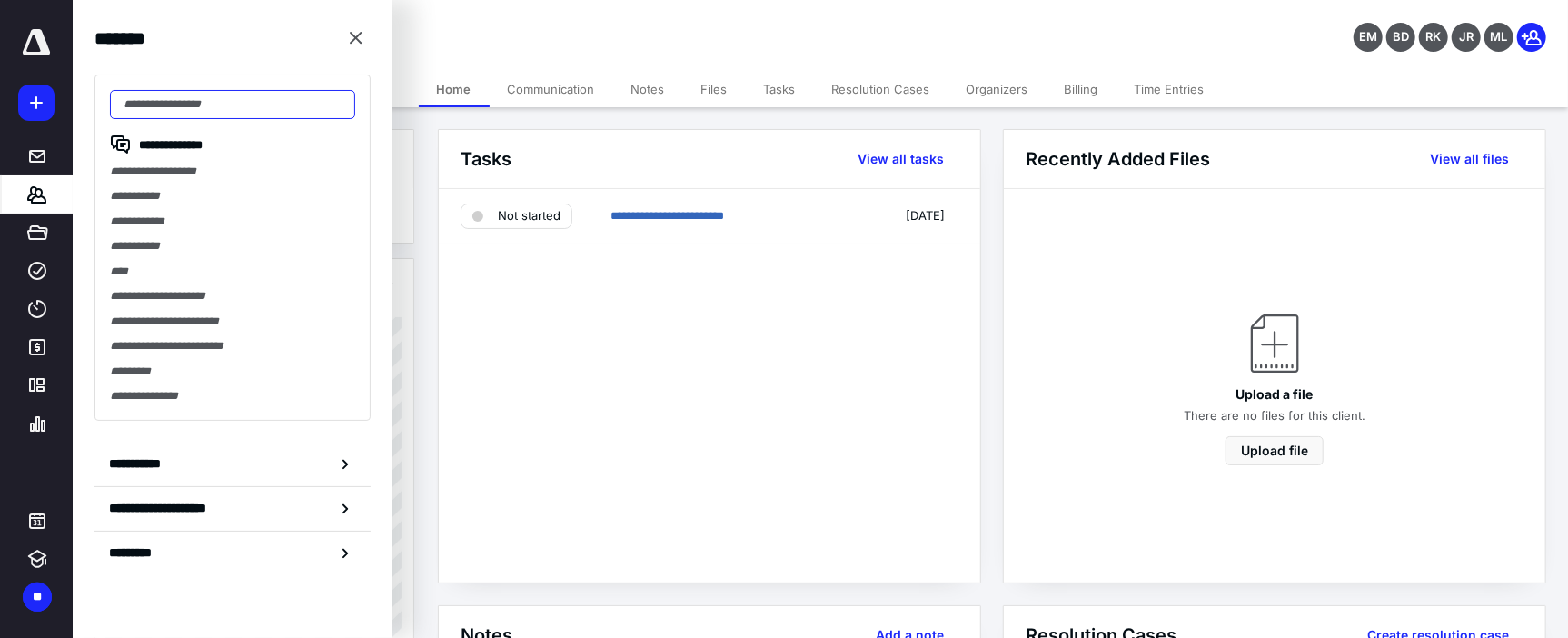 click at bounding box center (233, 105) 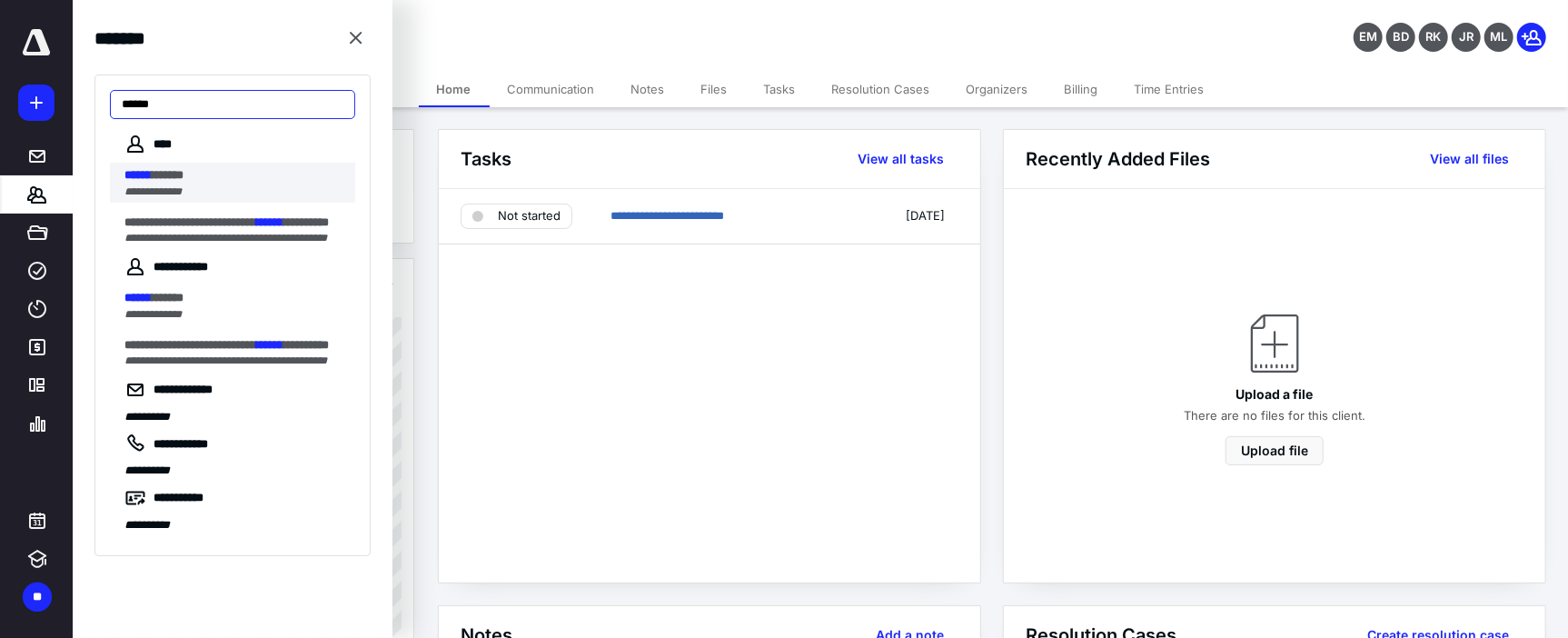 type on "******" 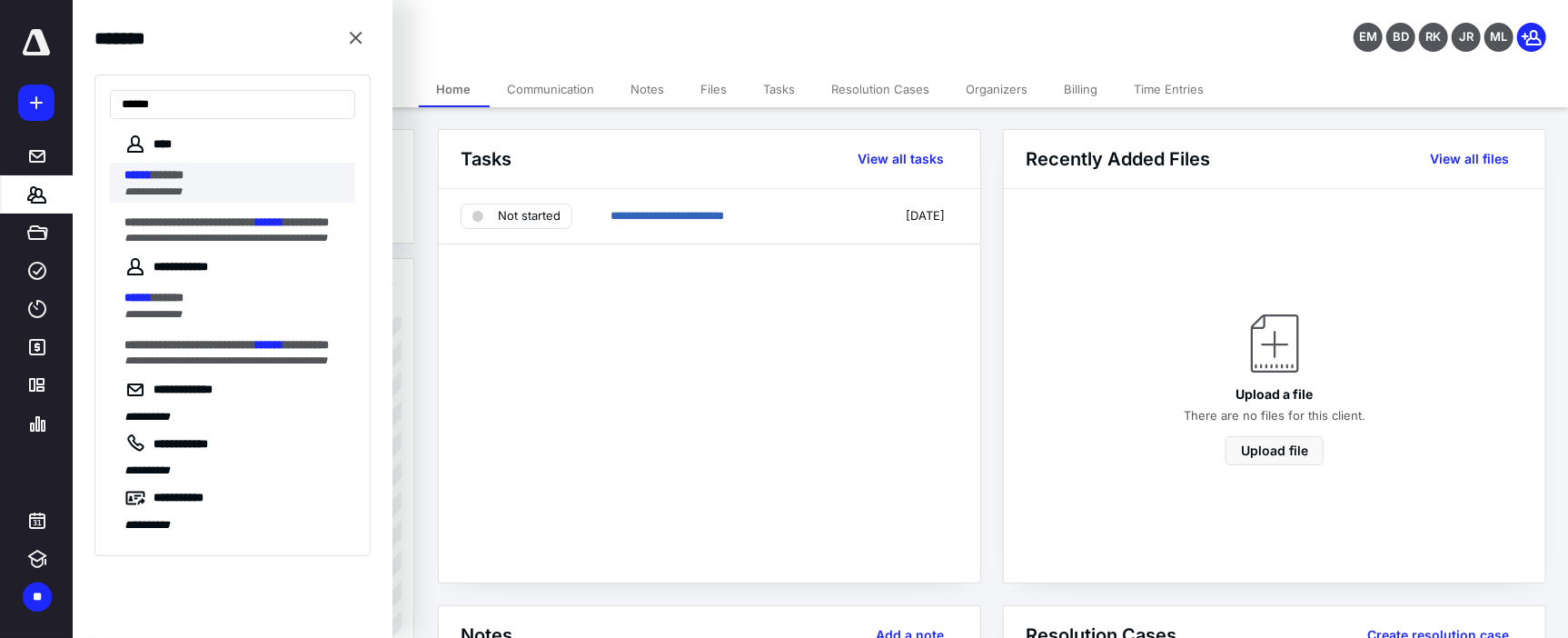 click on "******" at bounding box center [167, 174] 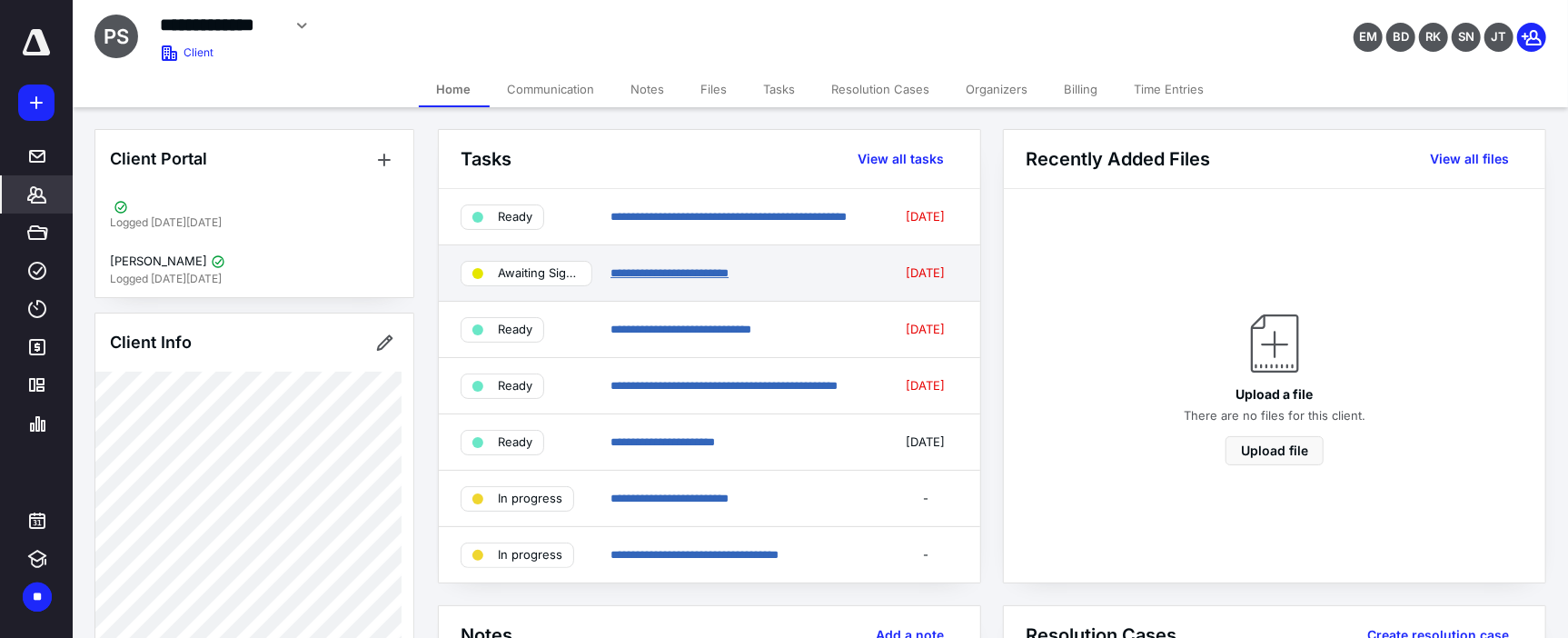 click on "**********" at bounding box center [670, 273] 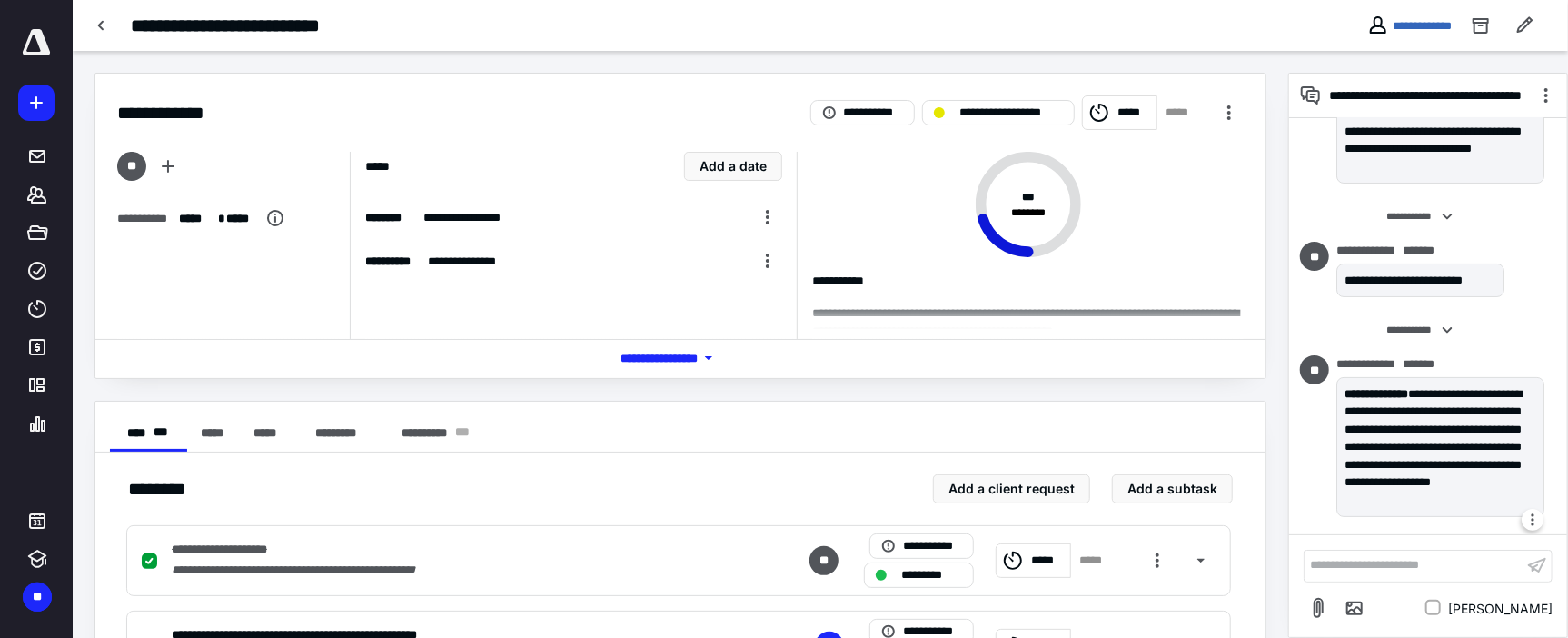 scroll, scrollTop: 128, scrollLeft: 0, axis: vertical 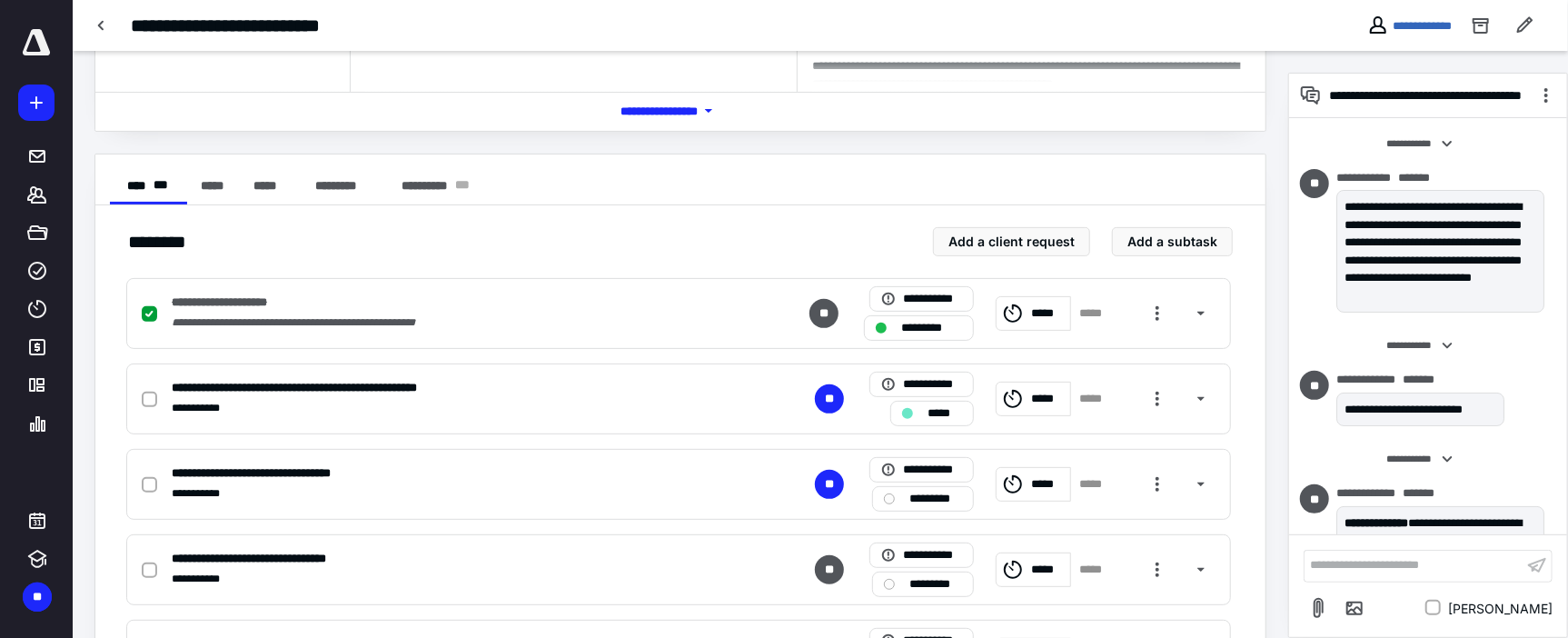 click on "**********" at bounding box center [1414, 565] 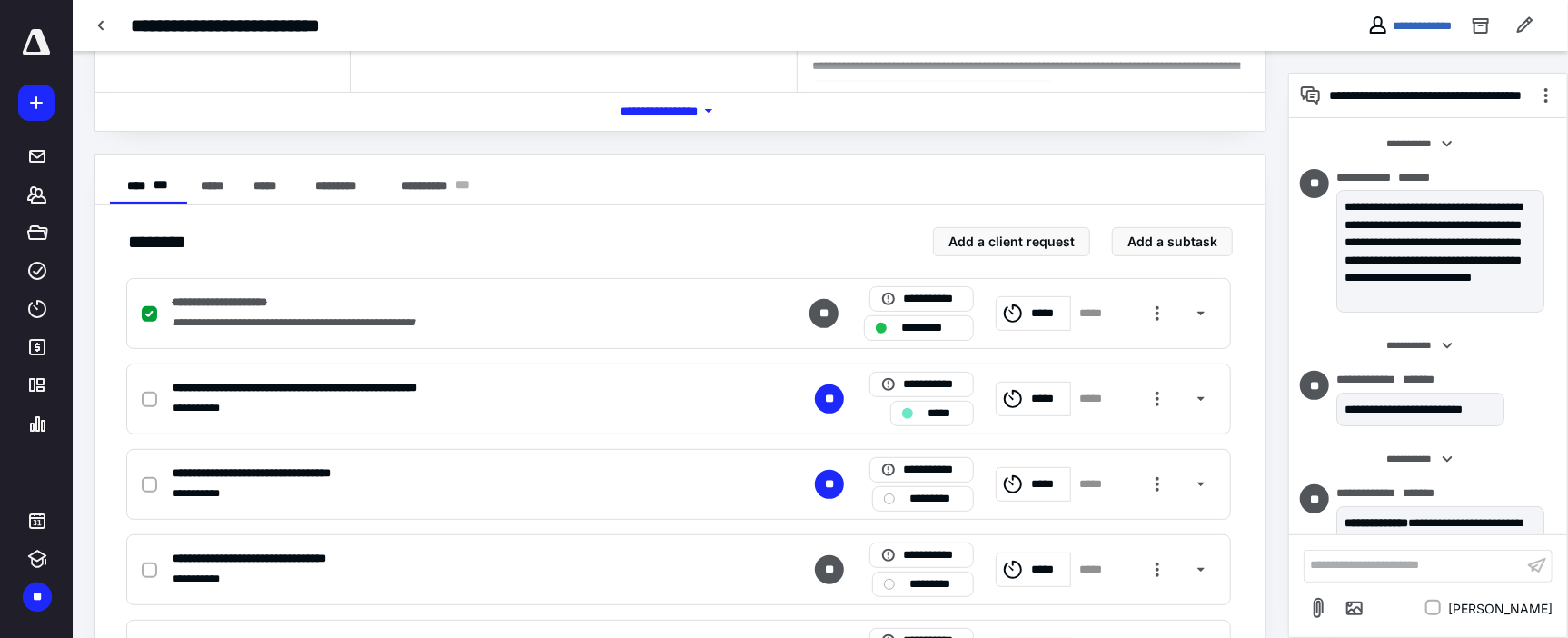 scroll, scrollTop: 344, scrollLeft: 0, axis: vertical 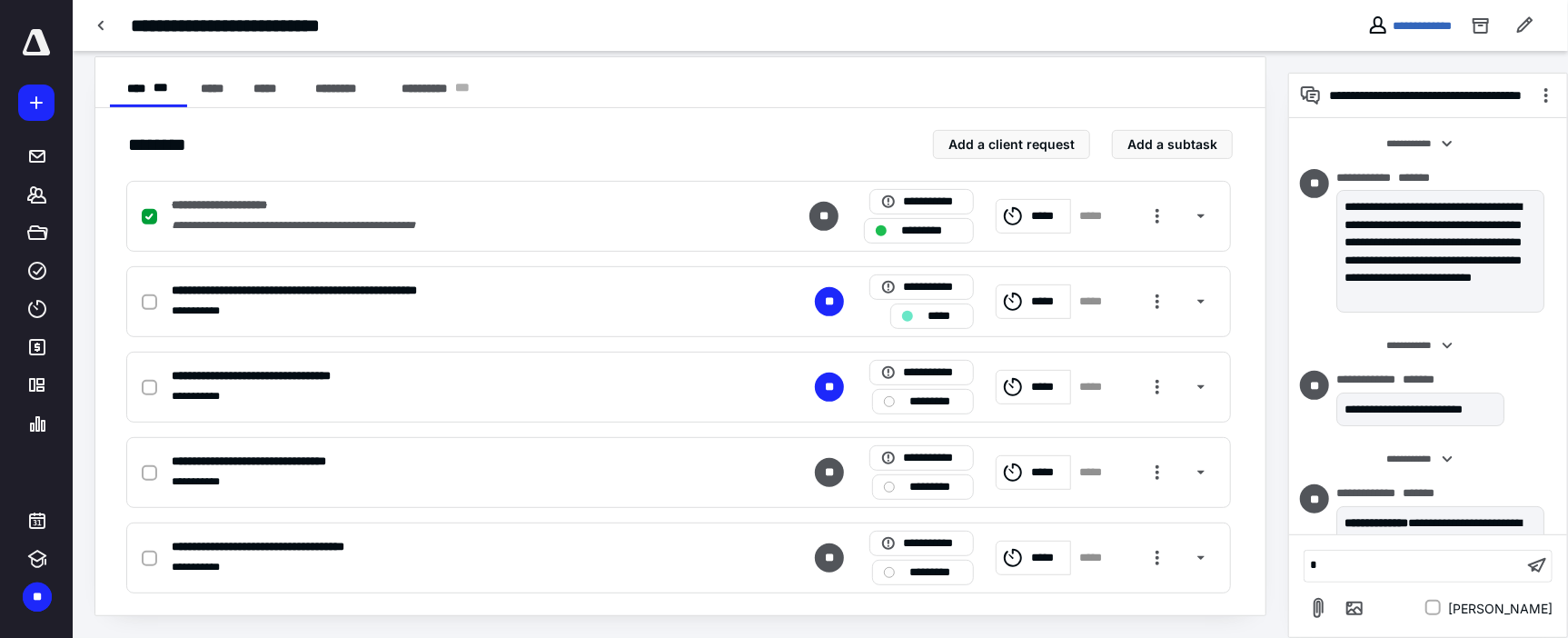 type 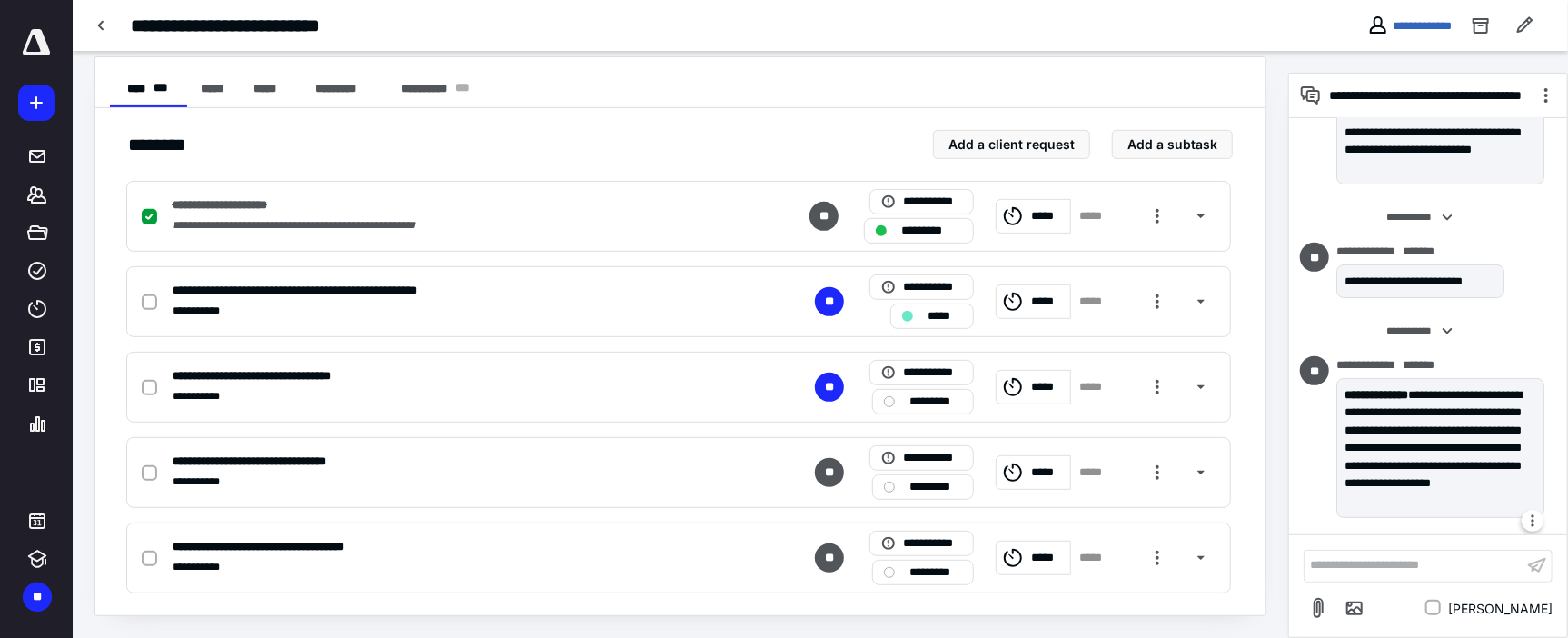scroll, scrollTop: 0, scrollLeft: 0, axis: both 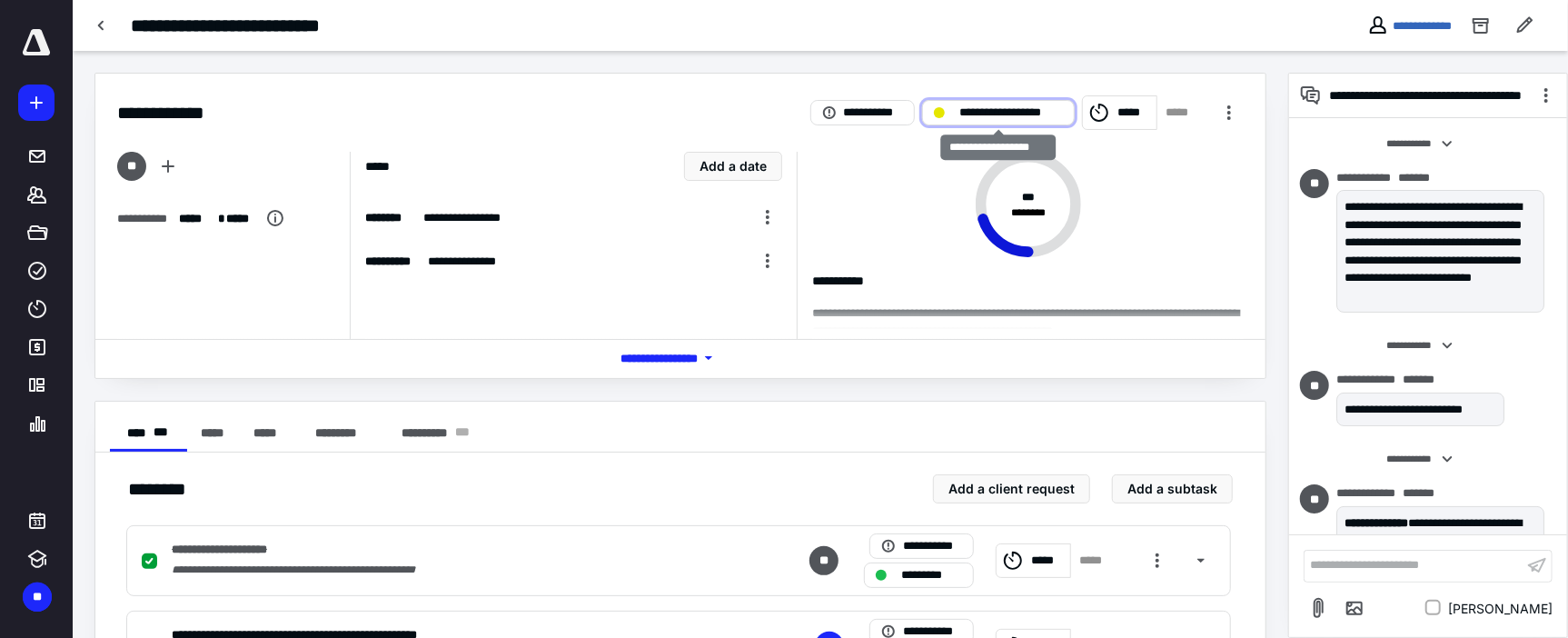 click on "**********" at bounding box center [1011, 113] 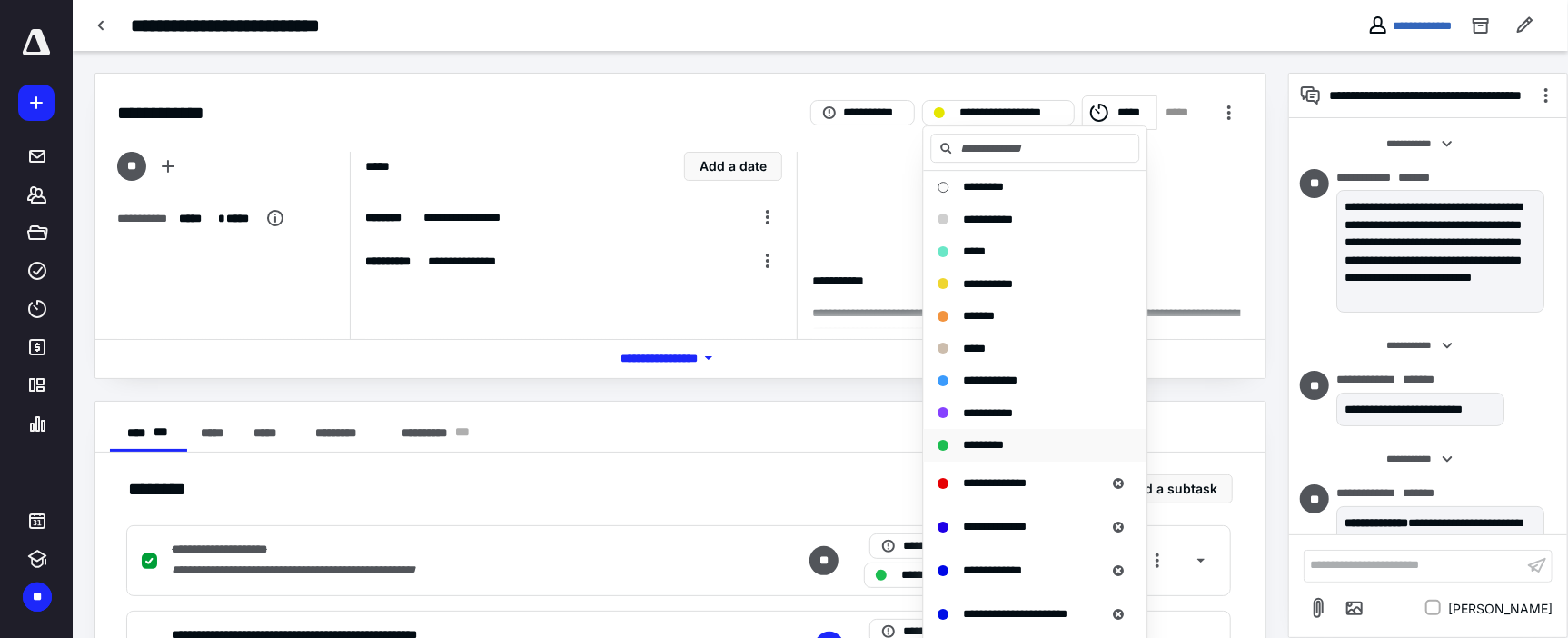 click on "*********" at bounding box center [983, 444] 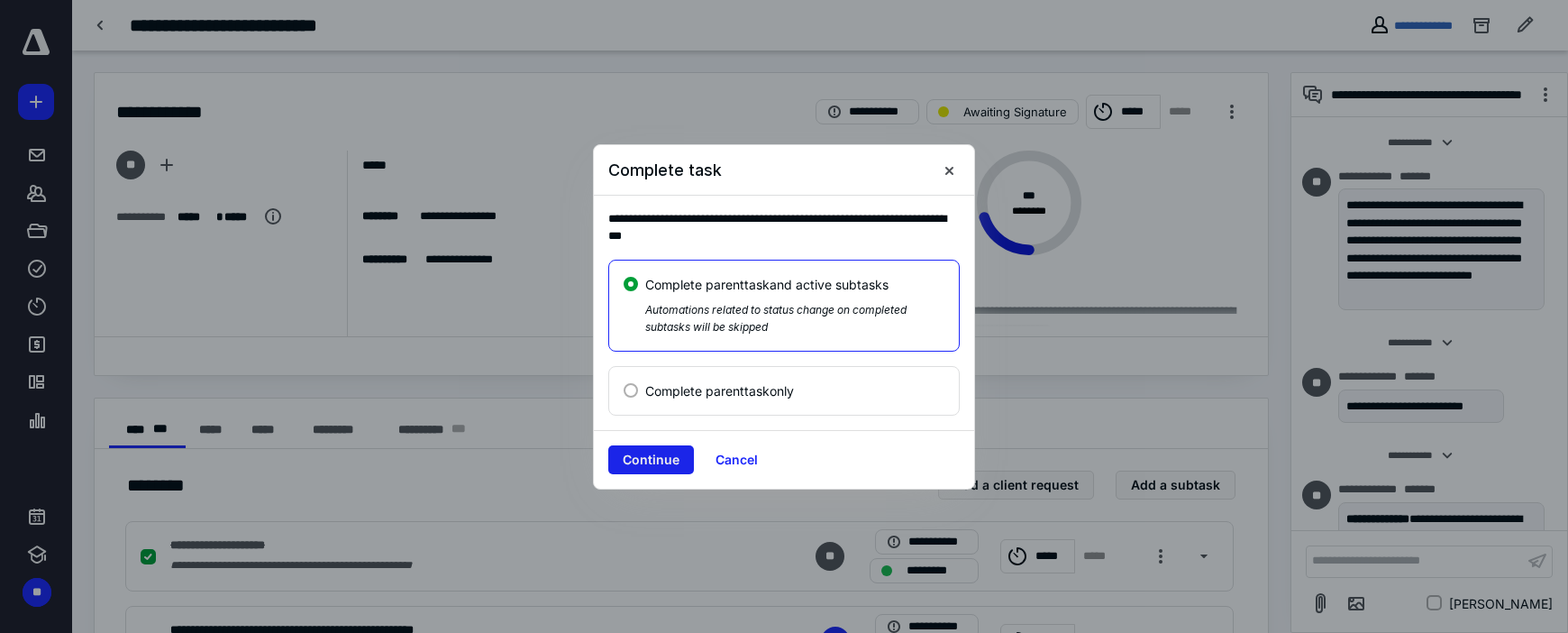 click on "Continue" at bounding box center (651, 460) 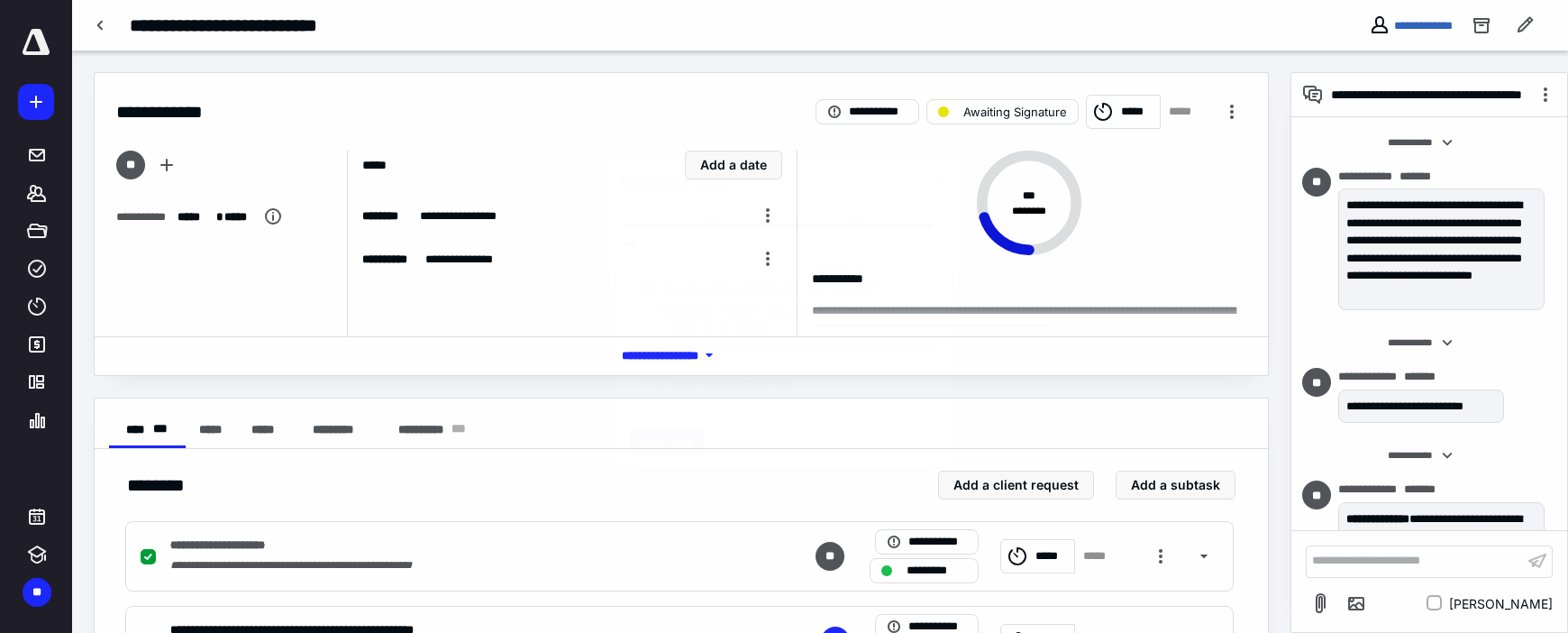 checkbox on "true" 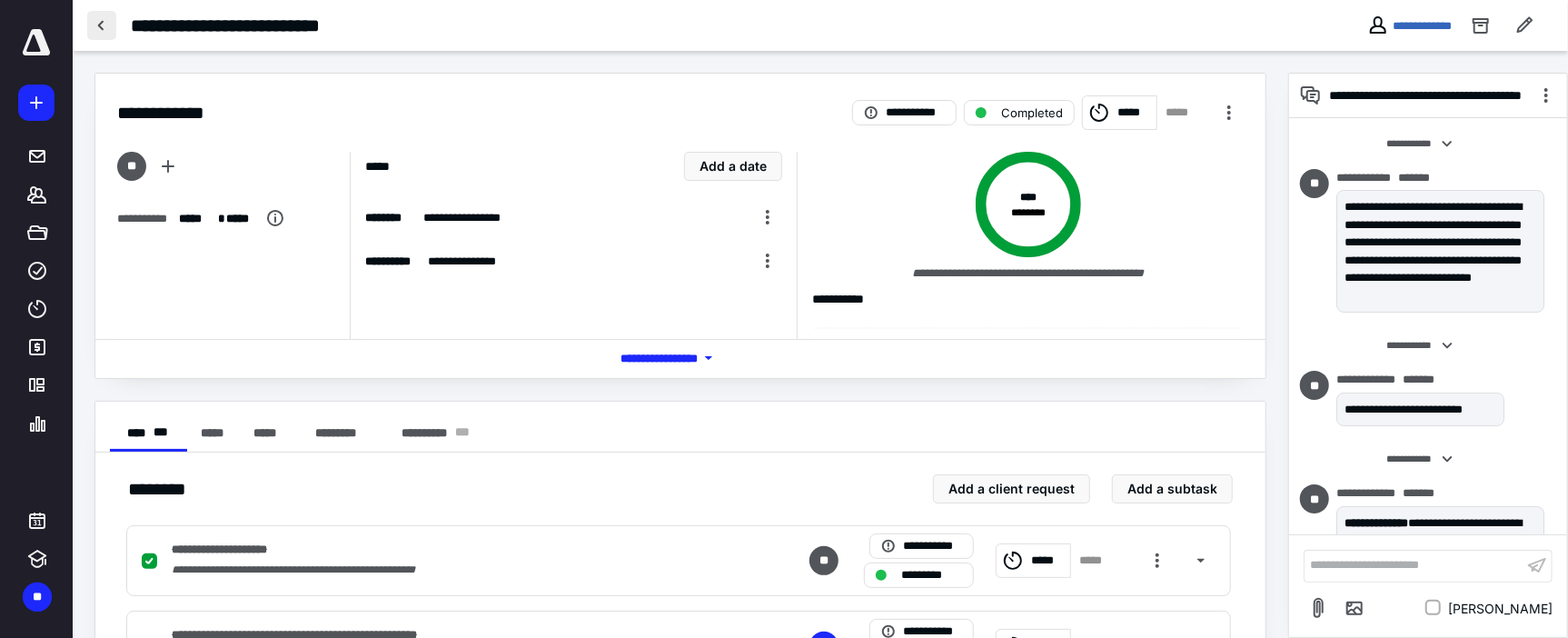 click at bounding box center (102, 25) 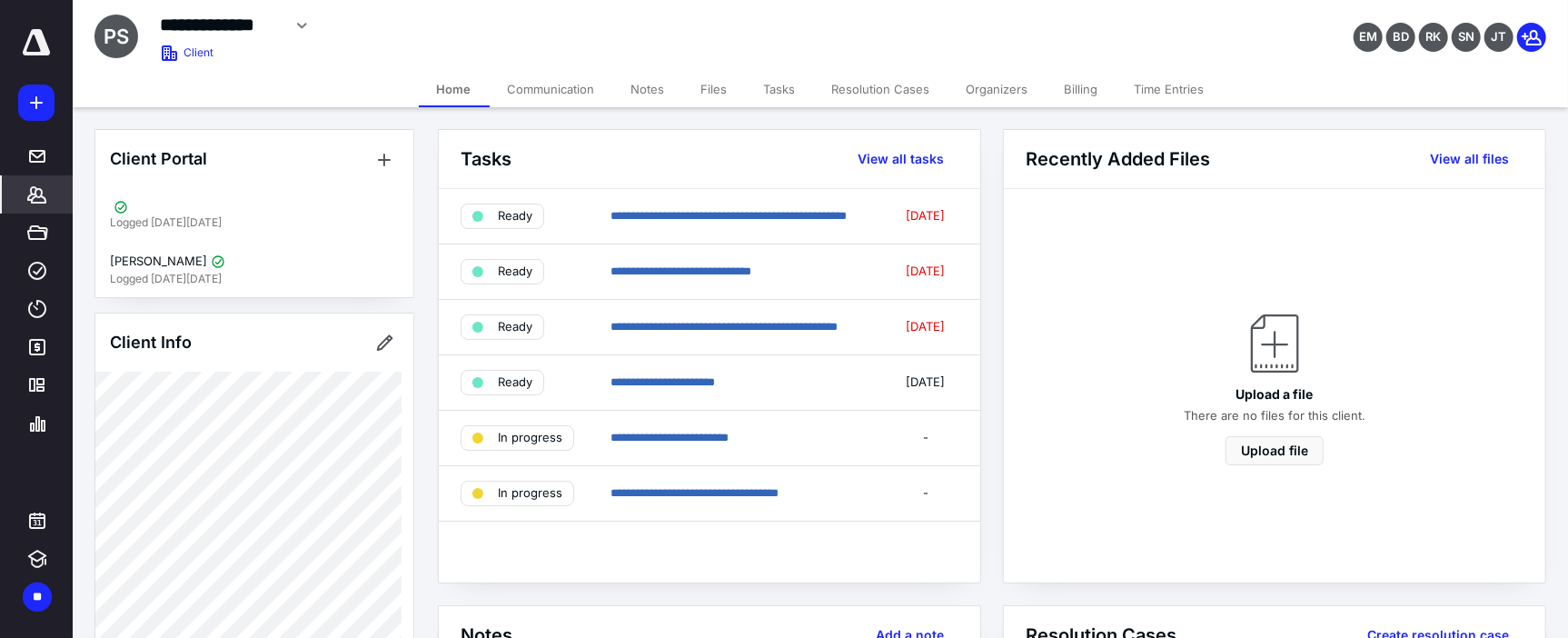 click on "Tasks" at bounding box center [779, 89] 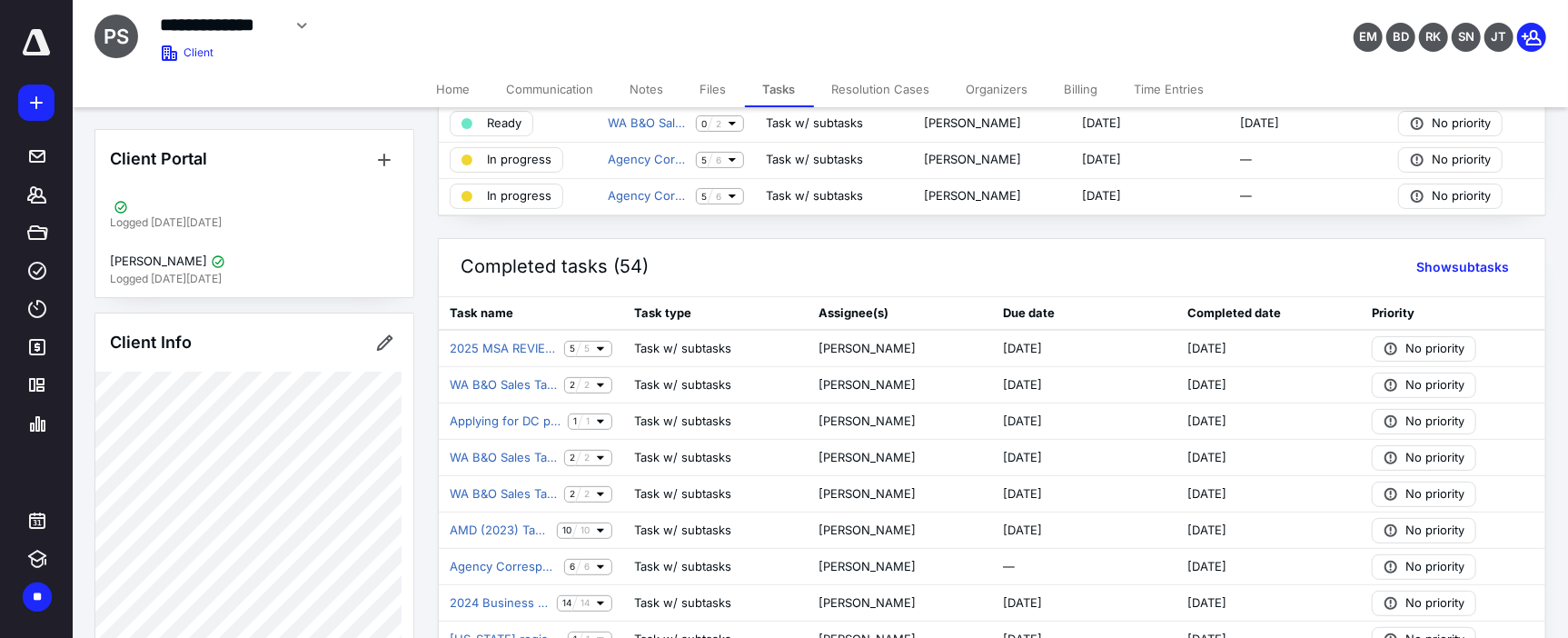 scroll, scrollTop: 247, scrollLeft: 0, axis: vertical 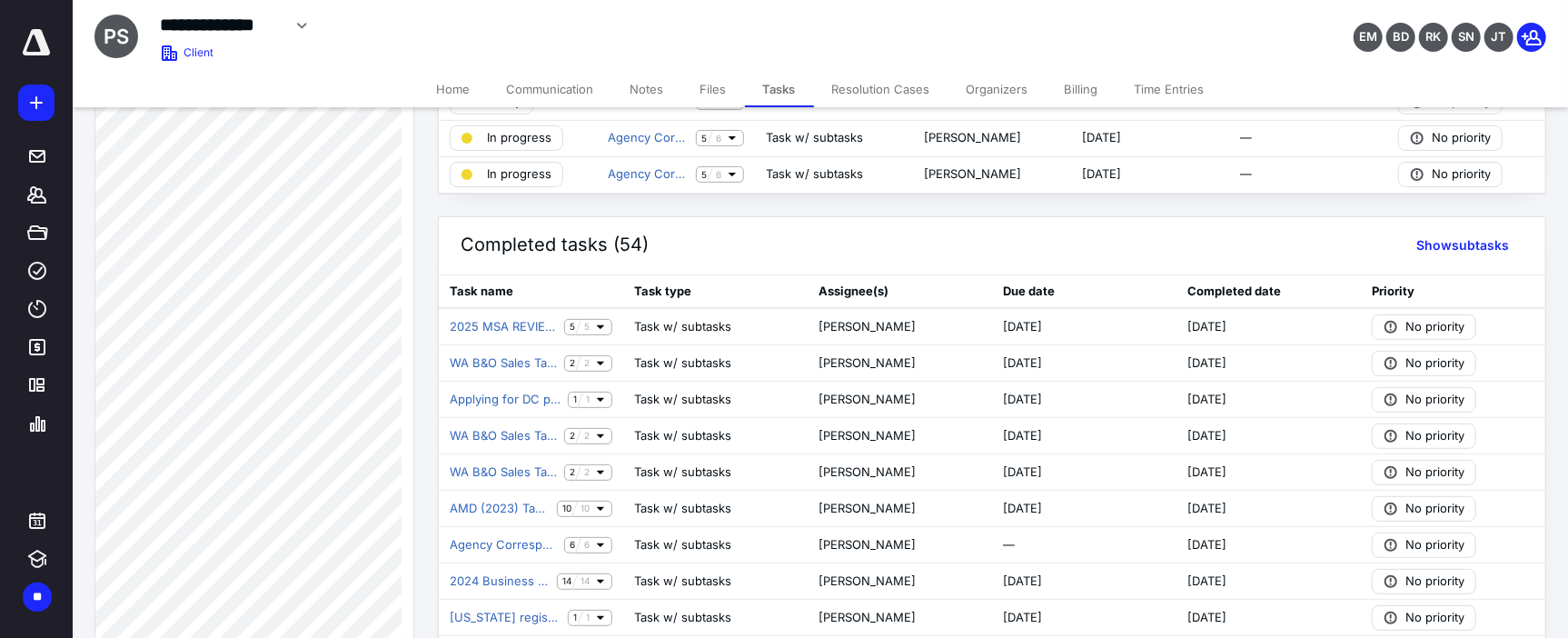 click on "Home" at bounding box center [453, 89] 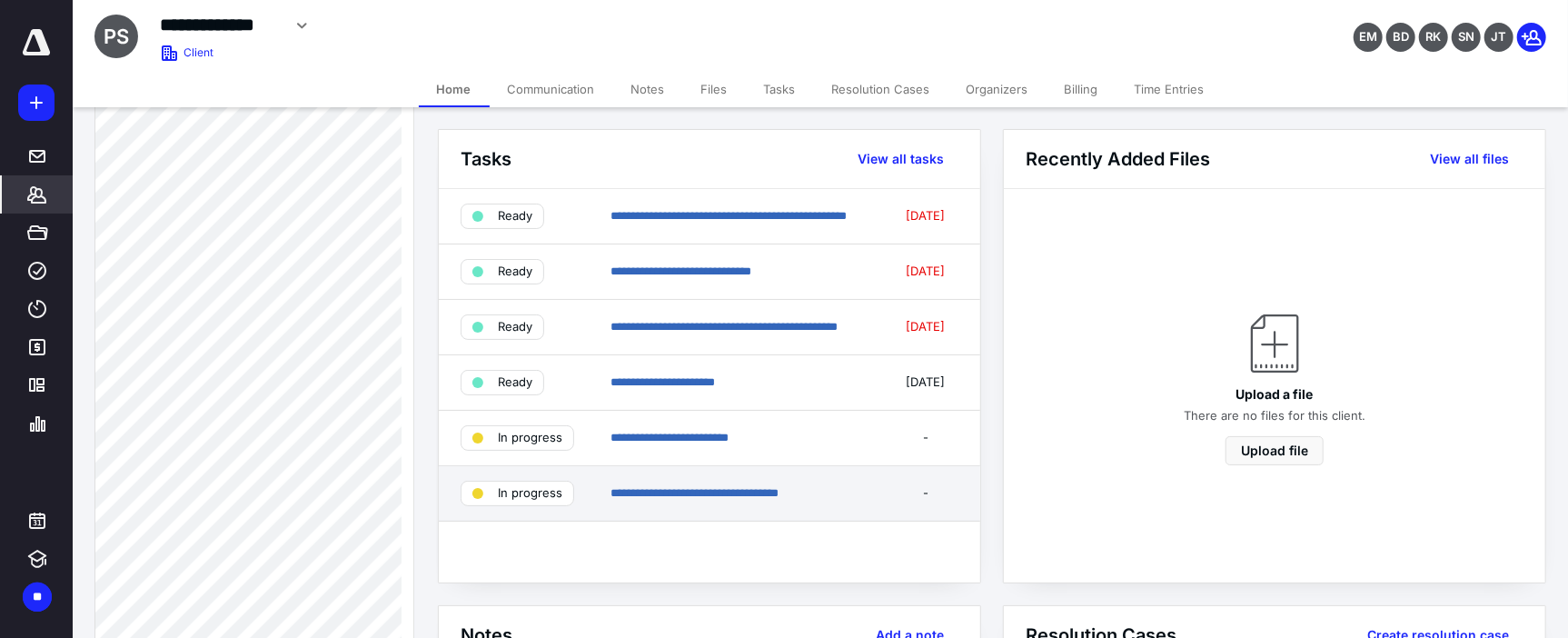 scroll, scrollTop: 330, scrollLeft: 0, axis: vertical 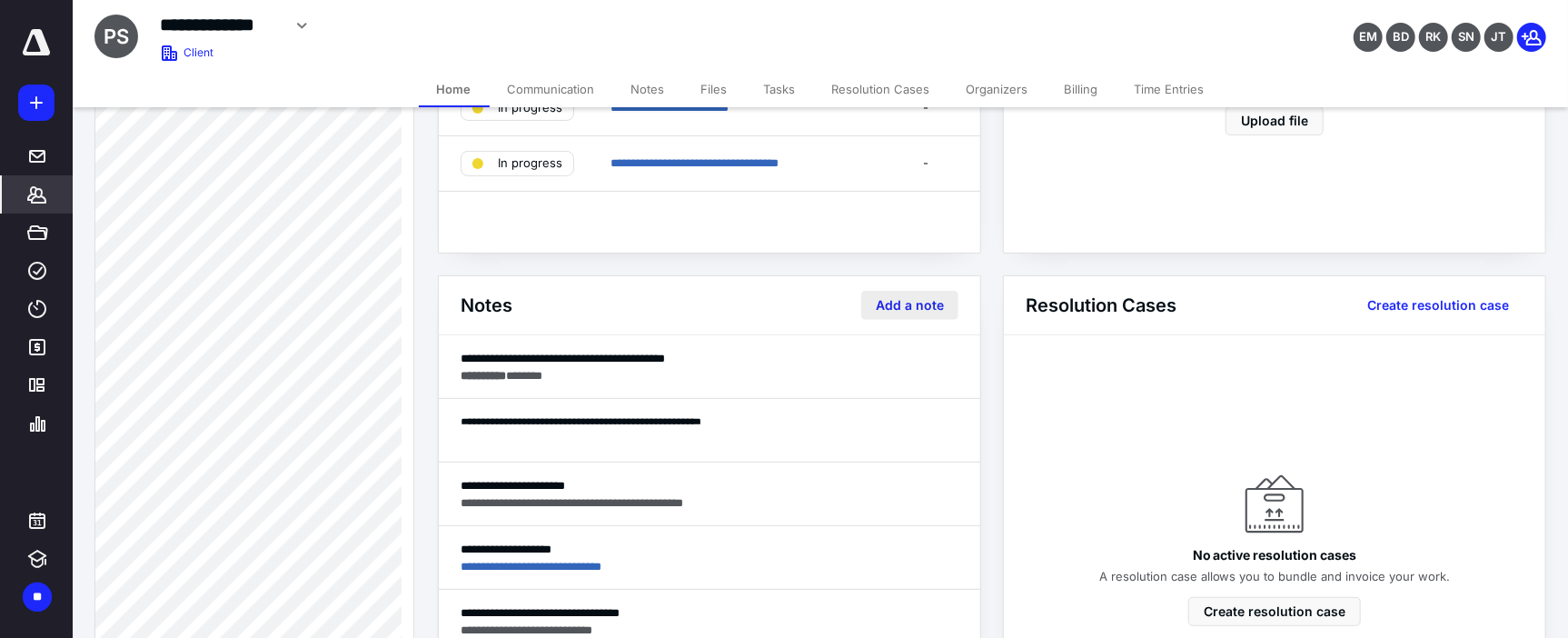 click on "Add a note" at bounding box center [909, 305] 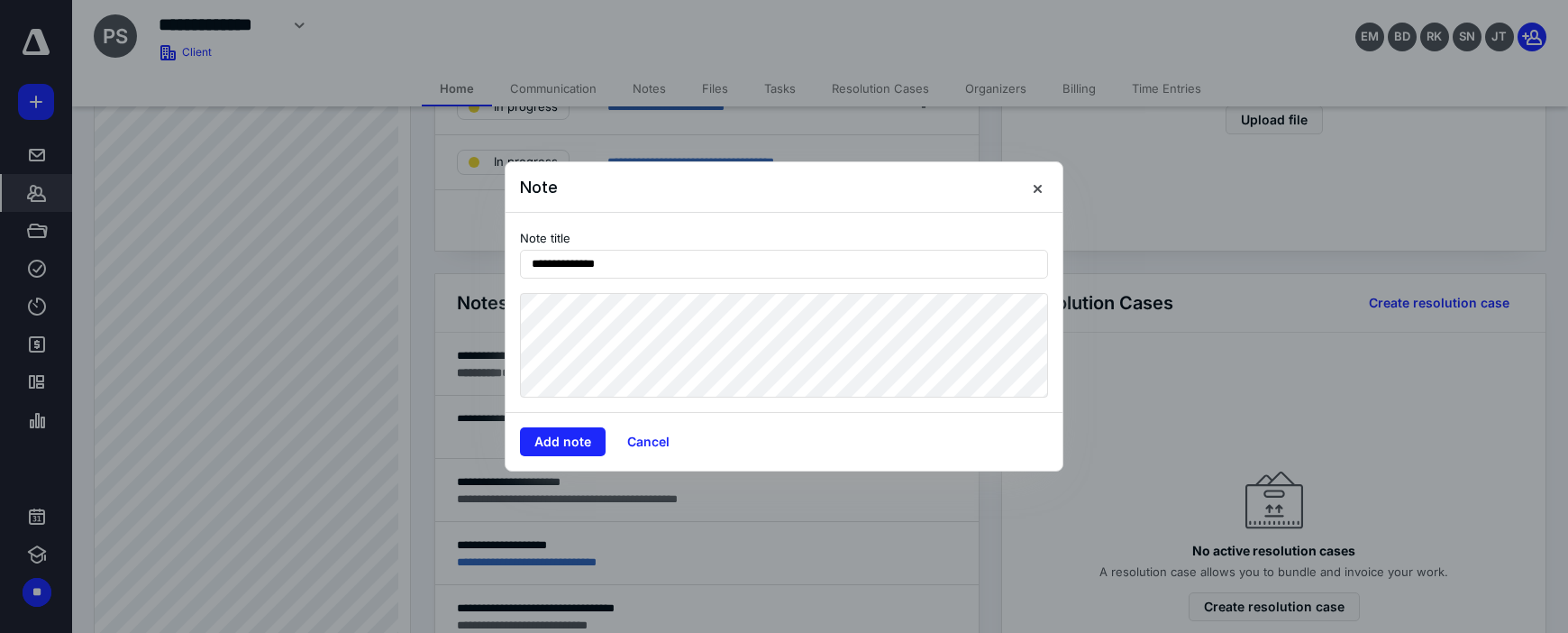 type on "**********" 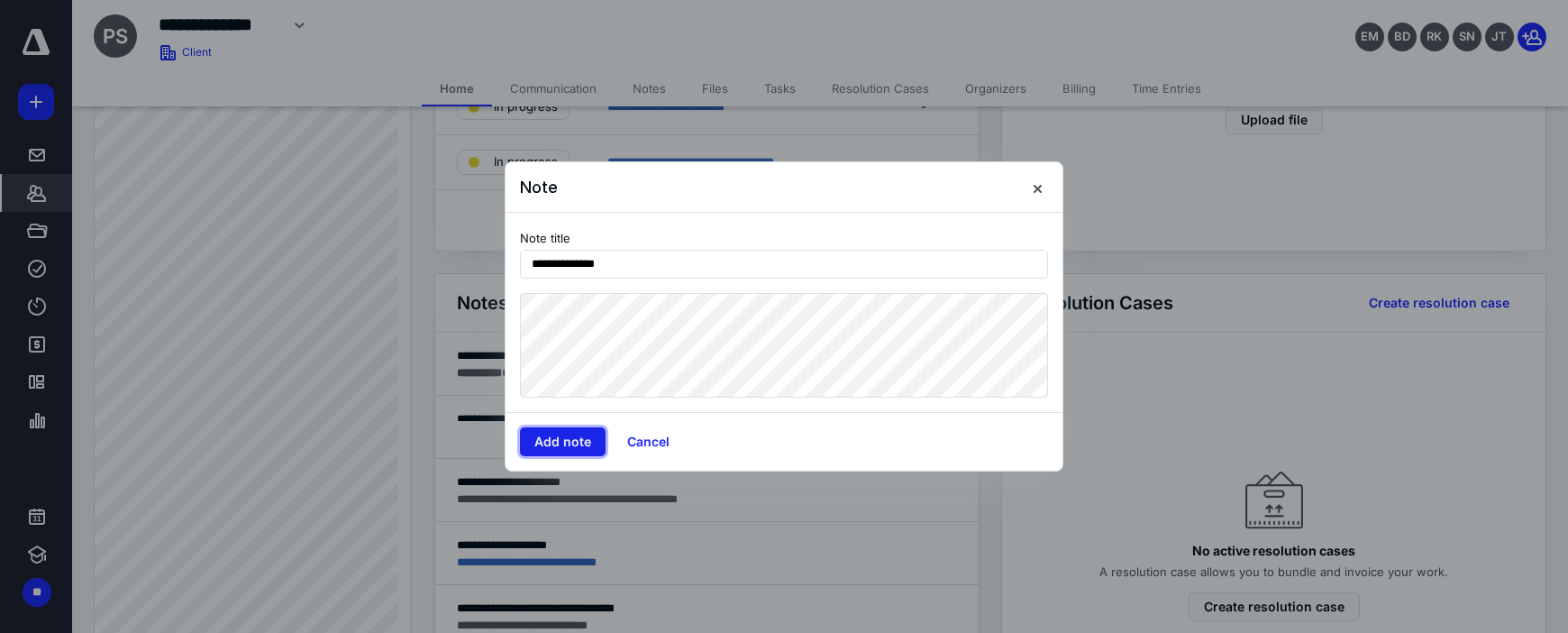 click on "Add note" at bounding box center [562, 442] 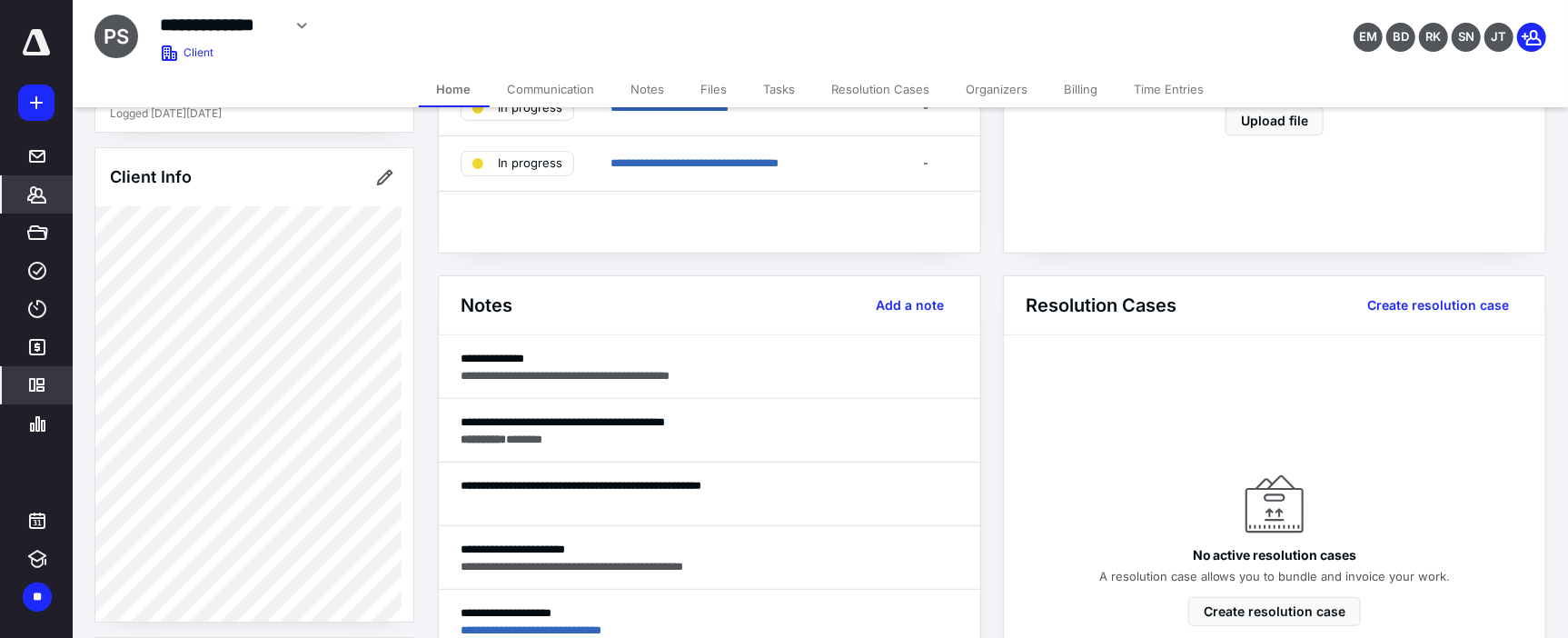 scroll, scrollTop: 0, scrollLeft: 0, axis: both 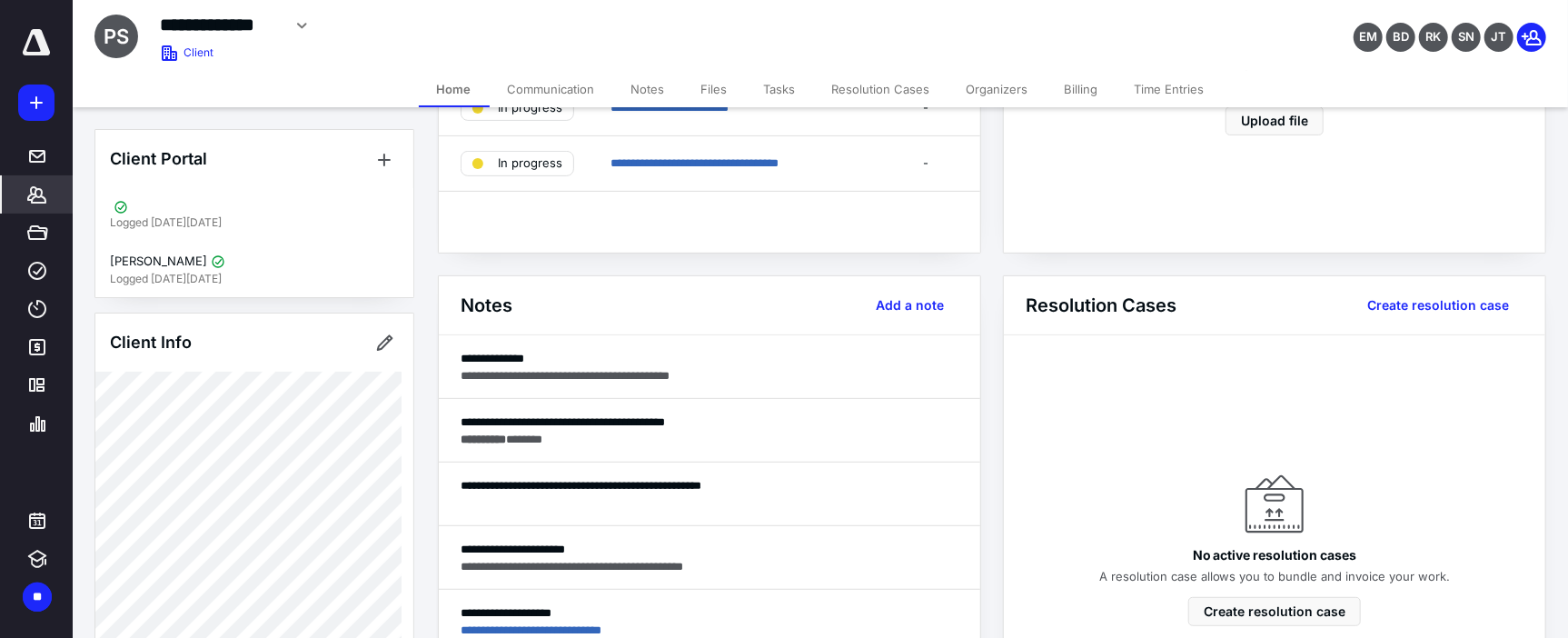 click on "Client Portal   Logged [DATE][DATE] [PERSON_NAME] Logged [DATE][DATE] Client Info About Important clients Linked clients Tags Manage all tags" at bounding box center (254, 1197) 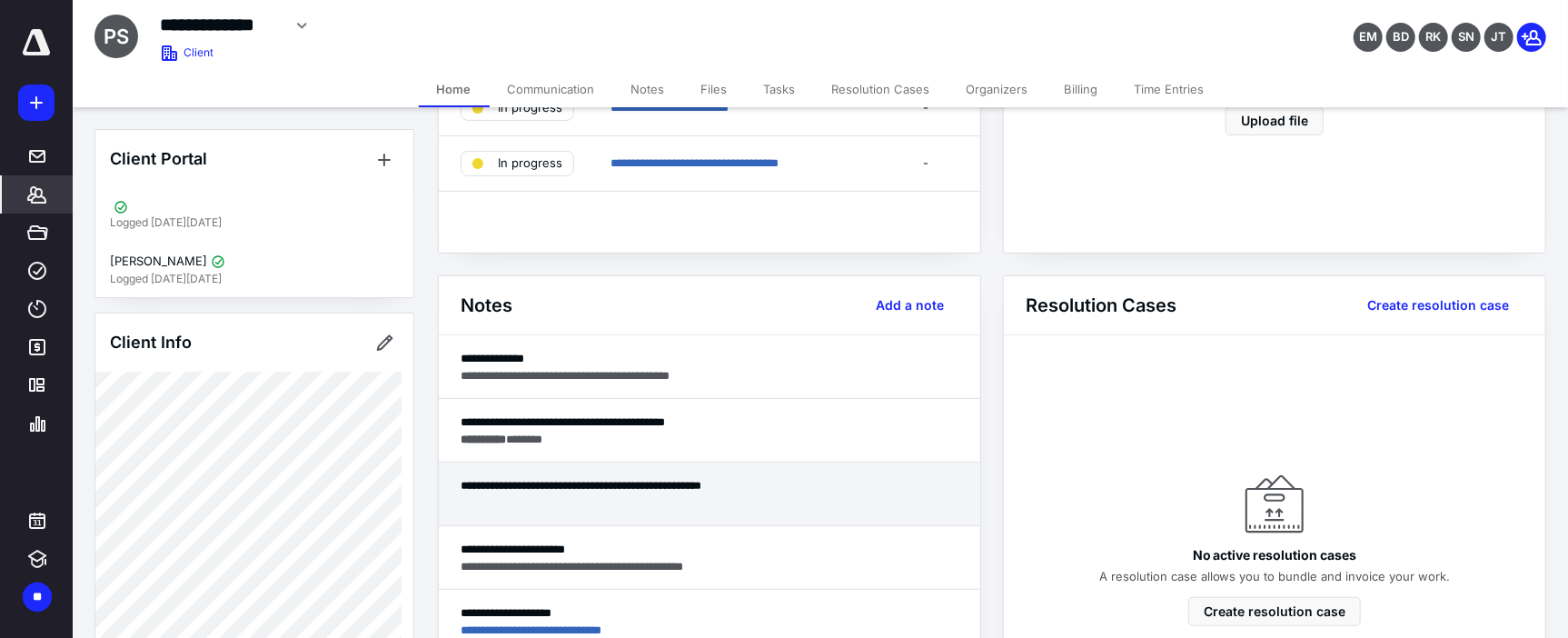 click on "**********" at bounding box center [710, 500] 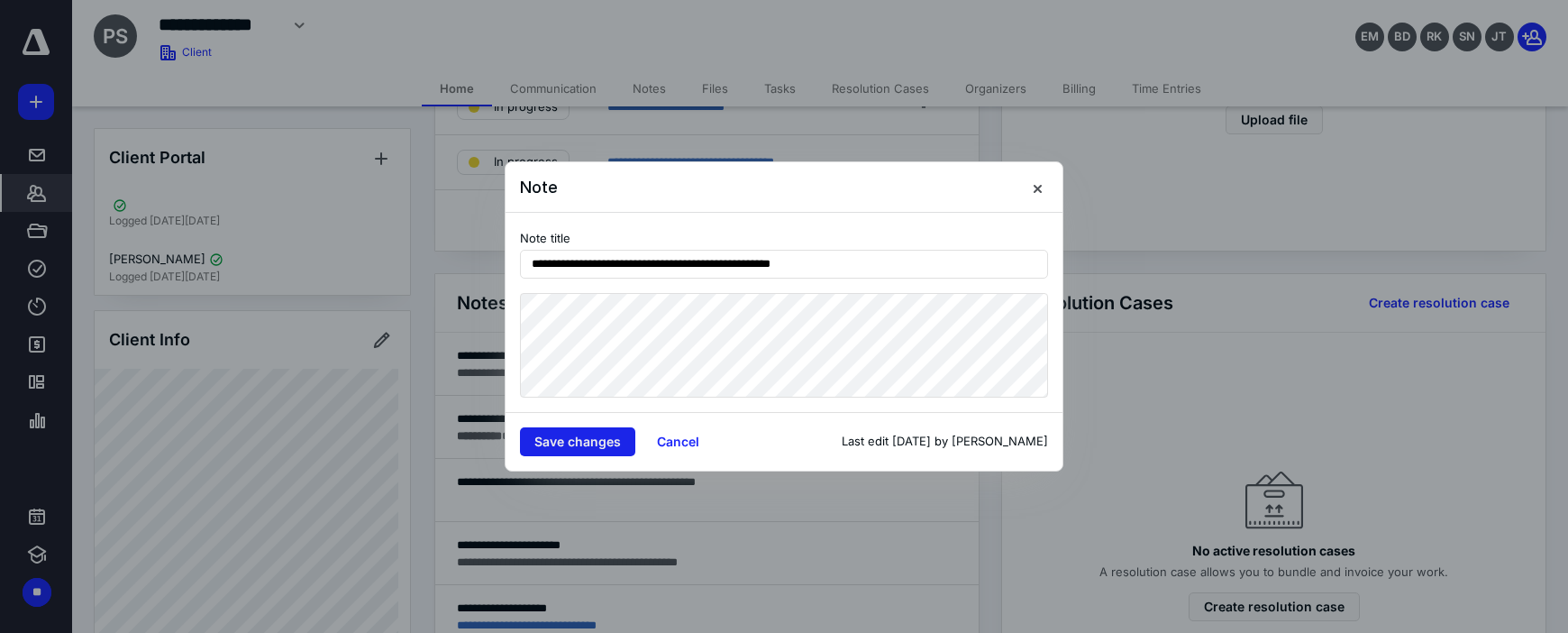 click on "Save changes" at bounding box center [578, 442] 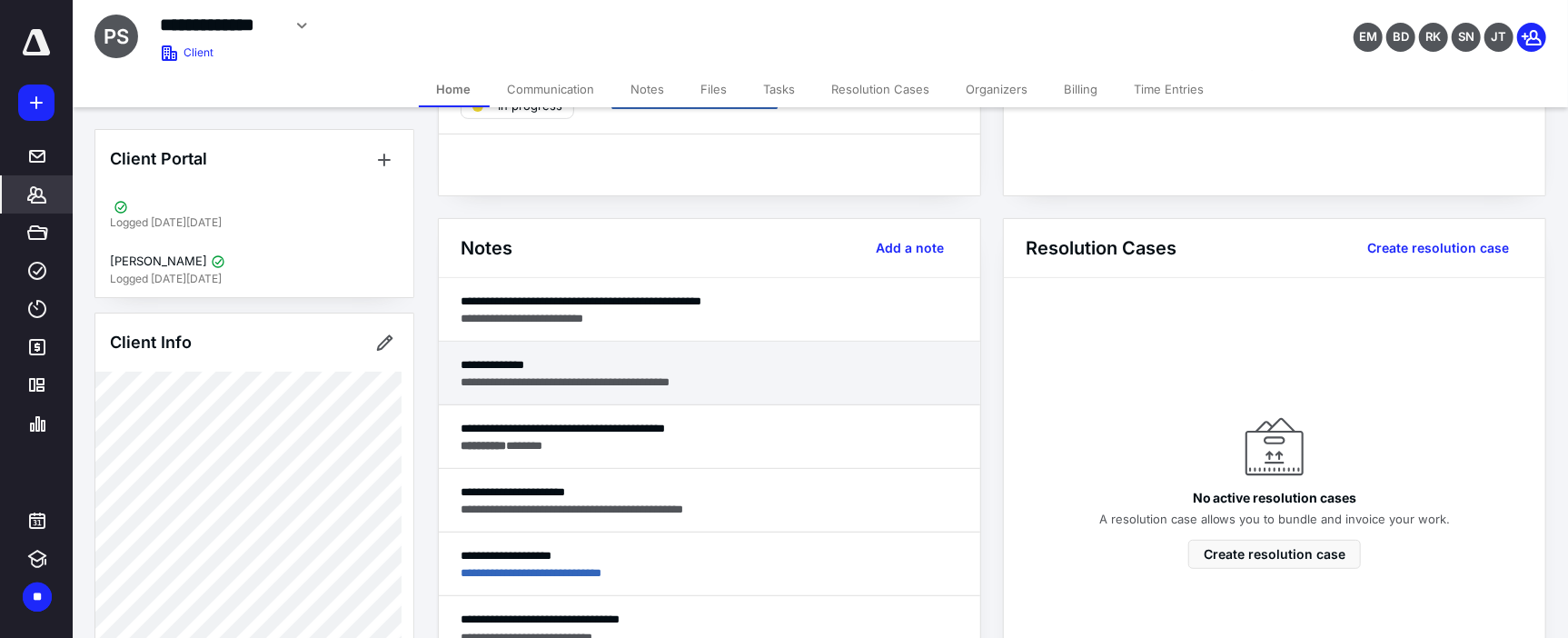 scroll, scrollTop: 413, scrollLeft: 0, axis: vertical 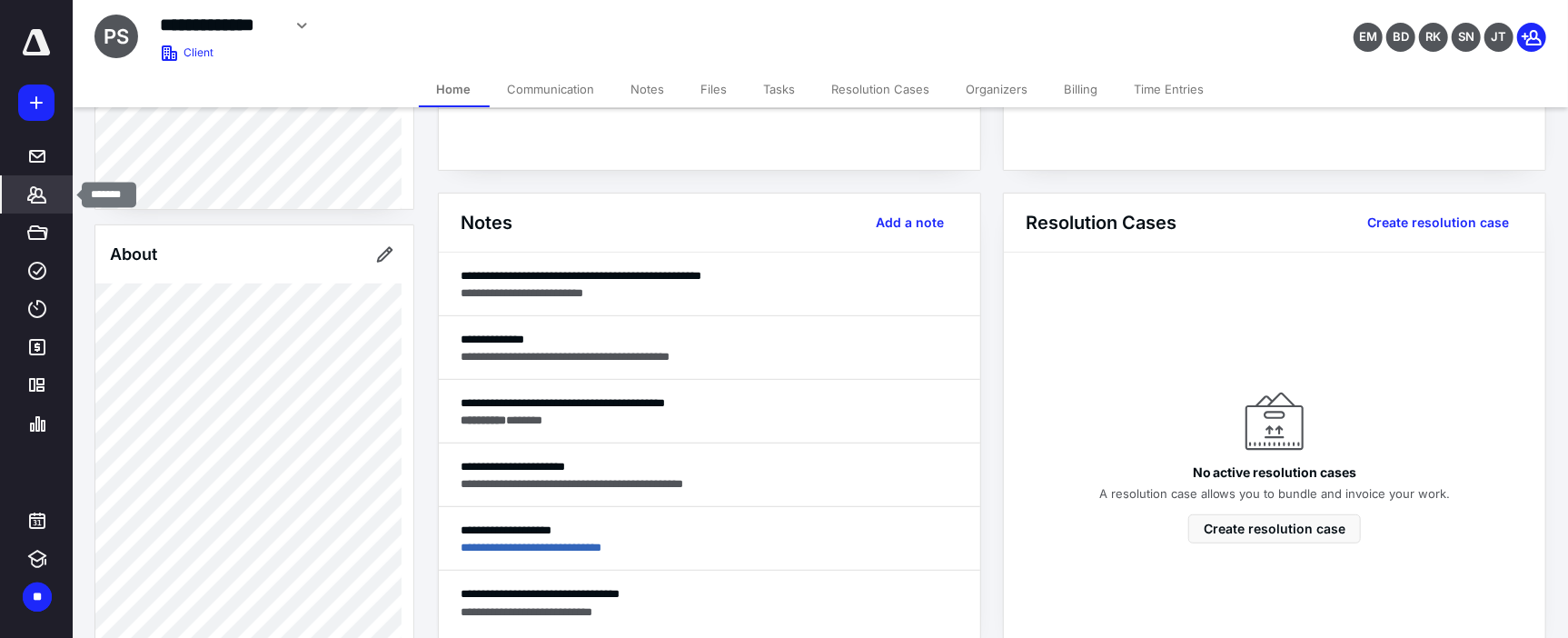 click 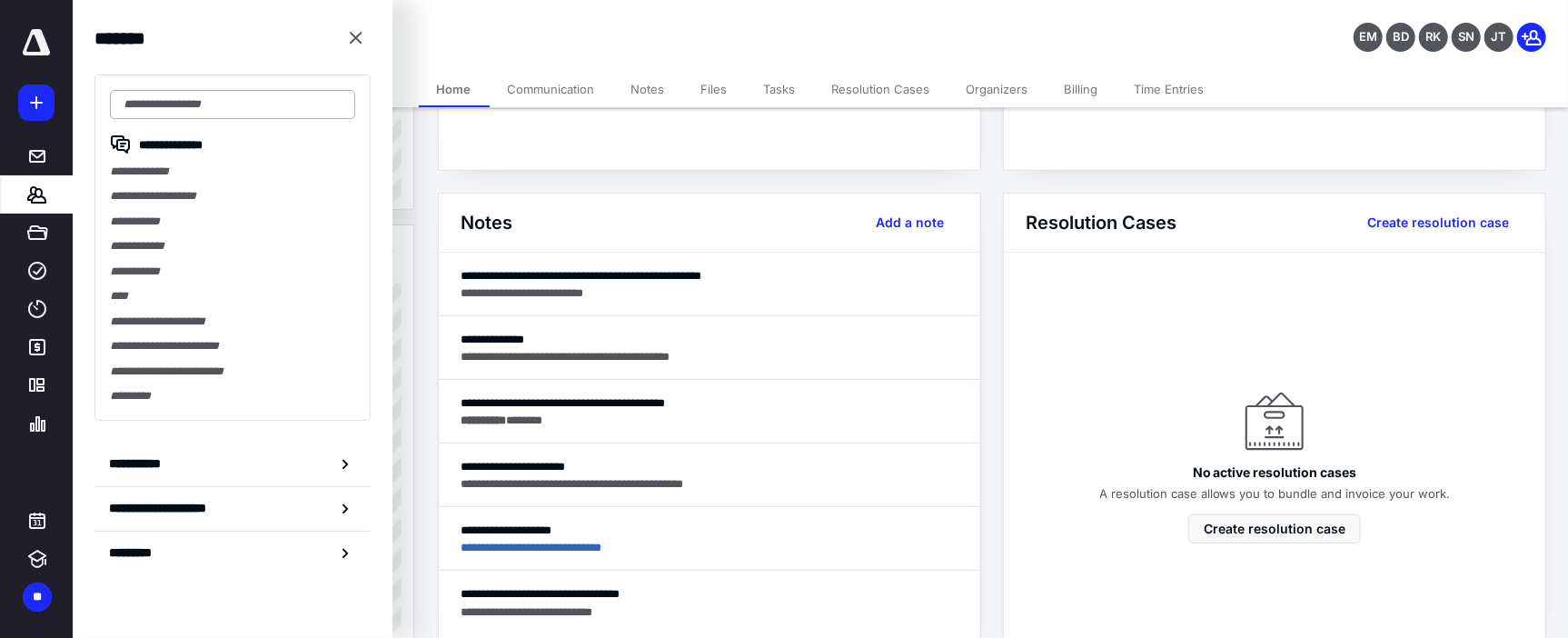 click at bounding box center [233, 105] 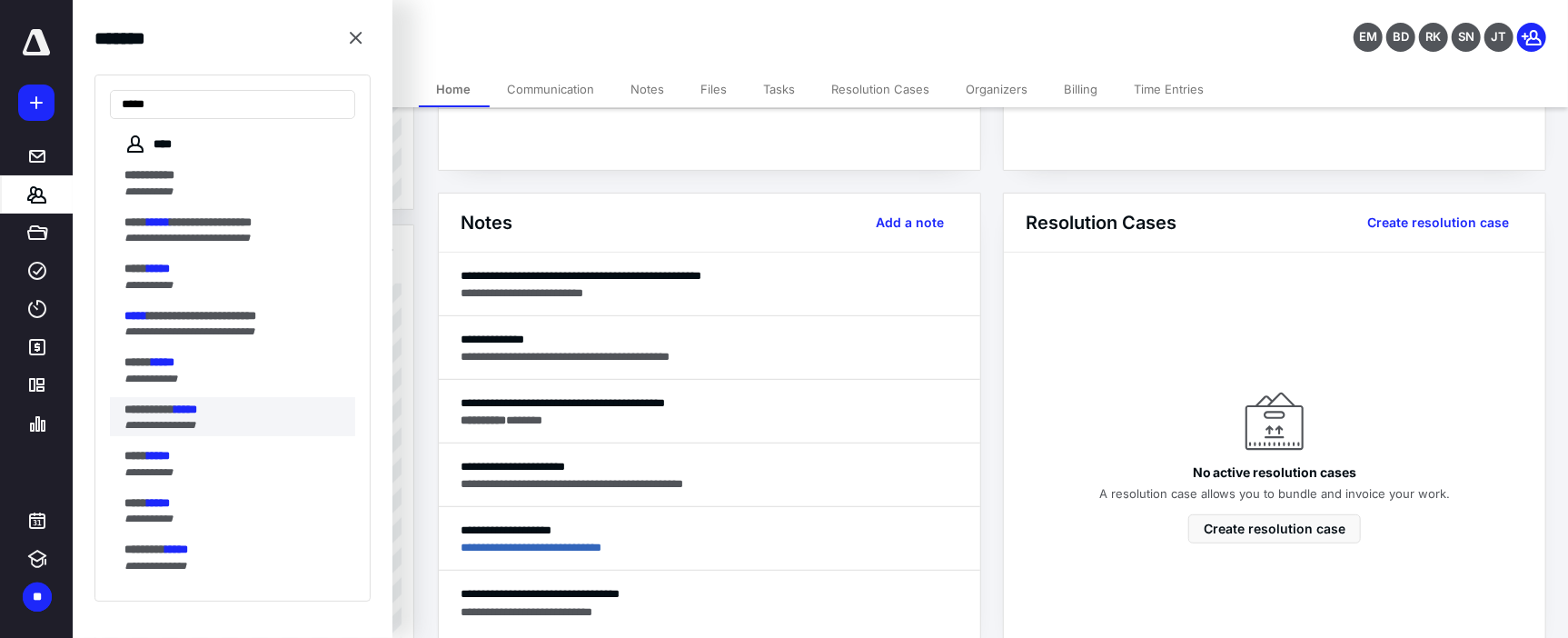 type on "*****" 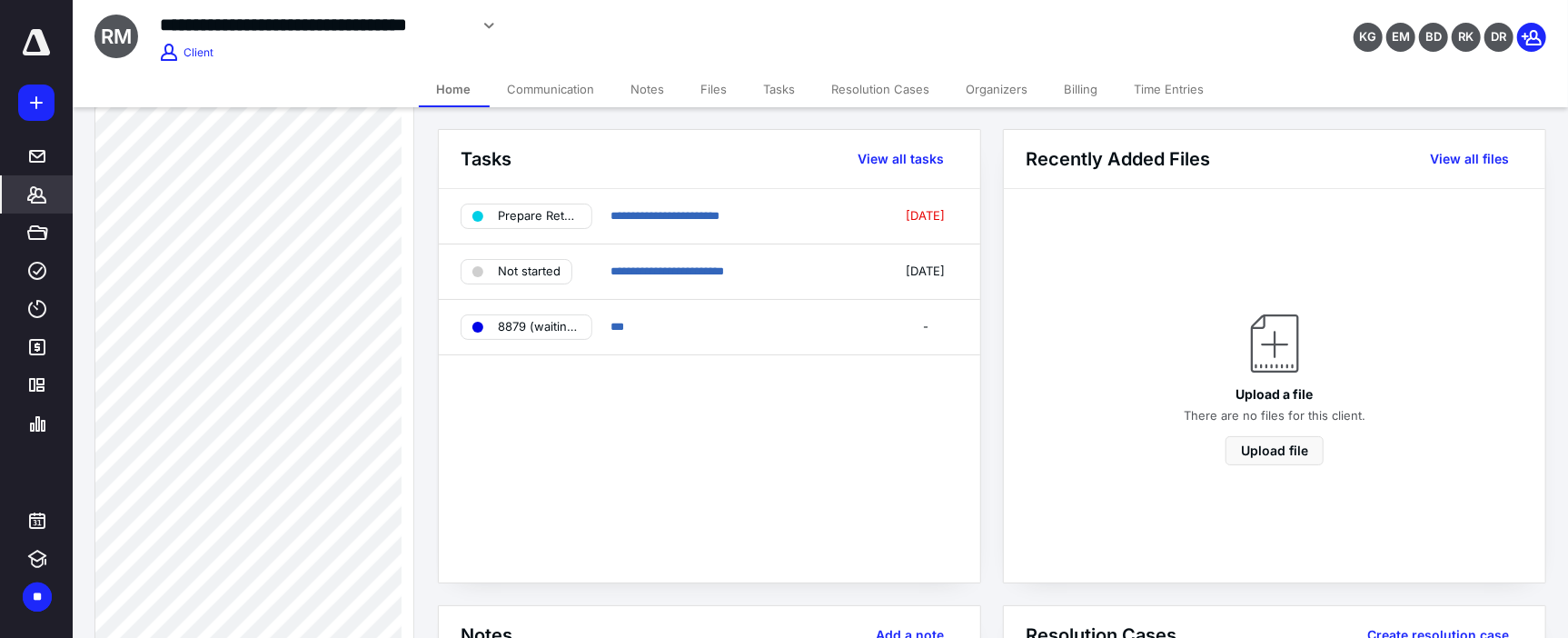 scroll, scrollTop: 1156, scrollLeft: 0, axis: vertical 